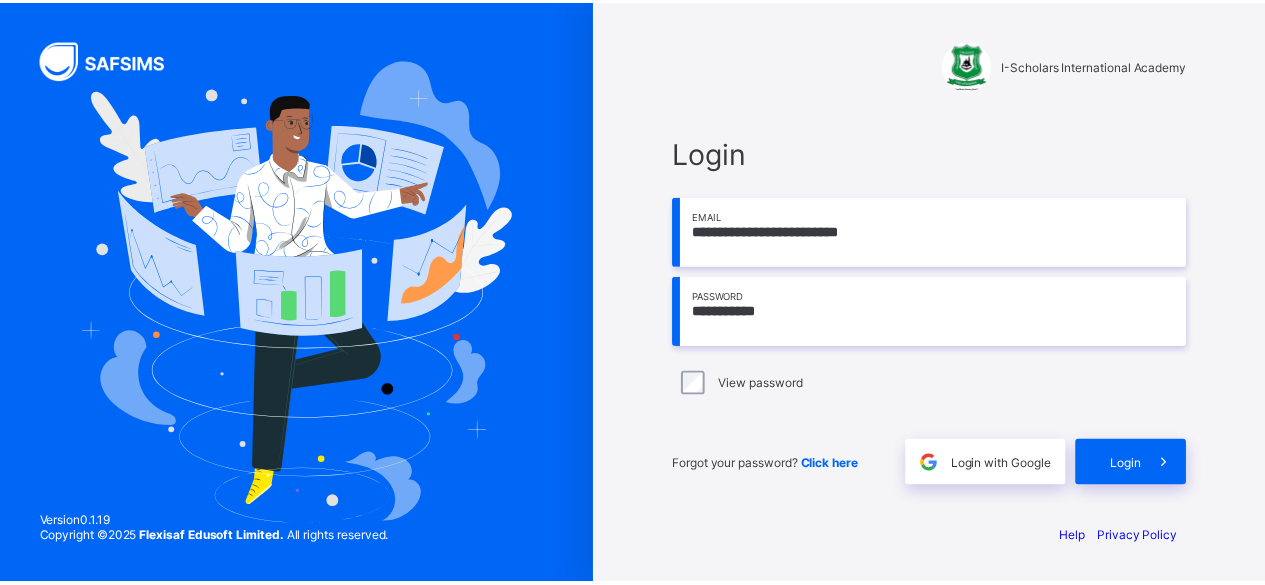 scroll, scrollTop: 0, scrollLeft: 0, axis: both 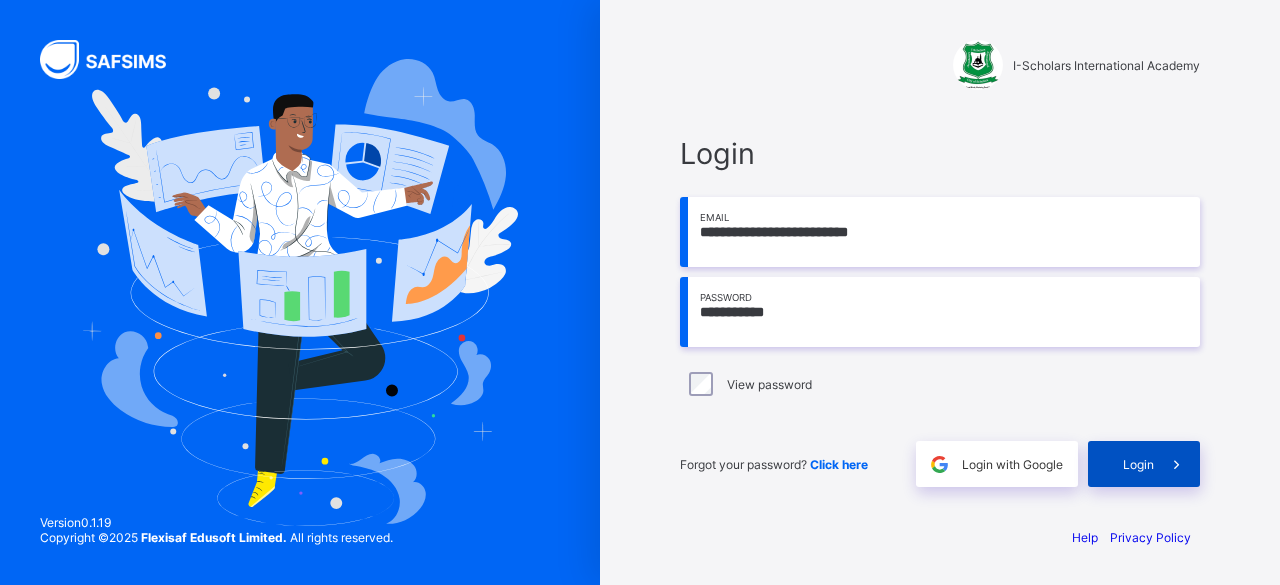 click at bounding box center (1177, 464) 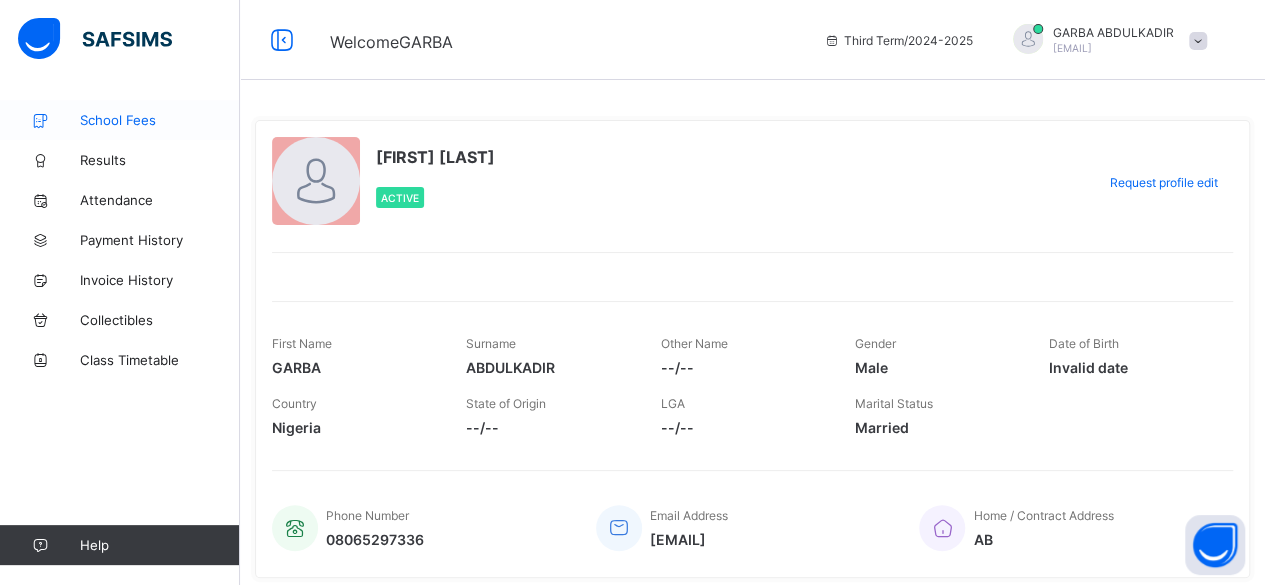 click on "School Fees" at bounding box center [160, 120] 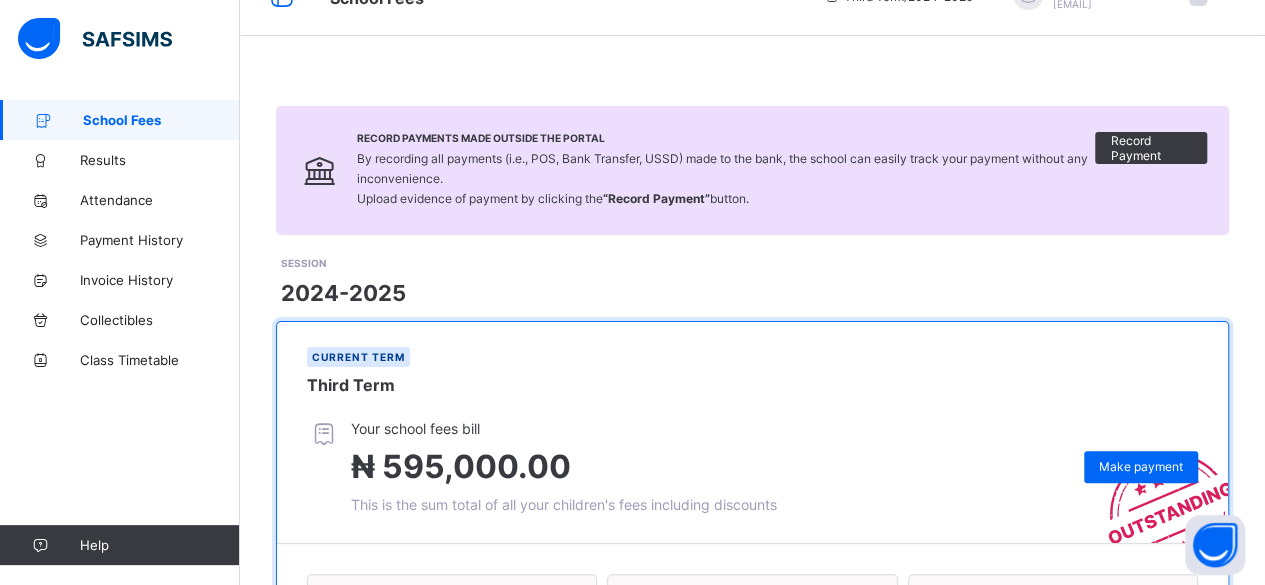 scroll, scrollTop: 0, scrollLeft: 0, axis: both 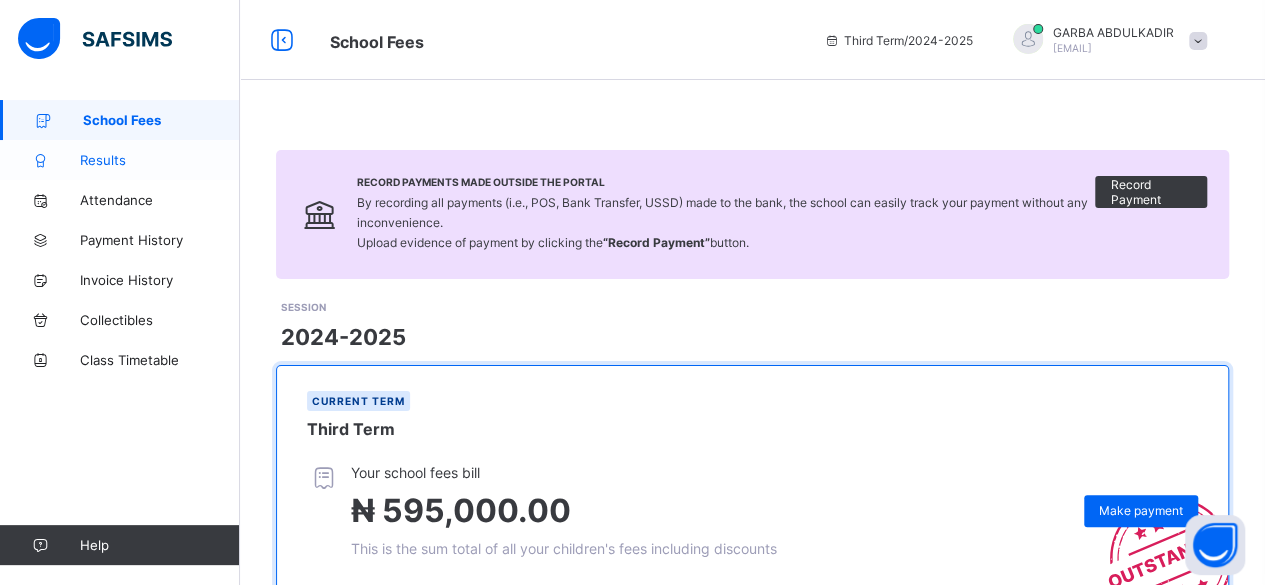 click on "Results" at bounding box center (160, 160) 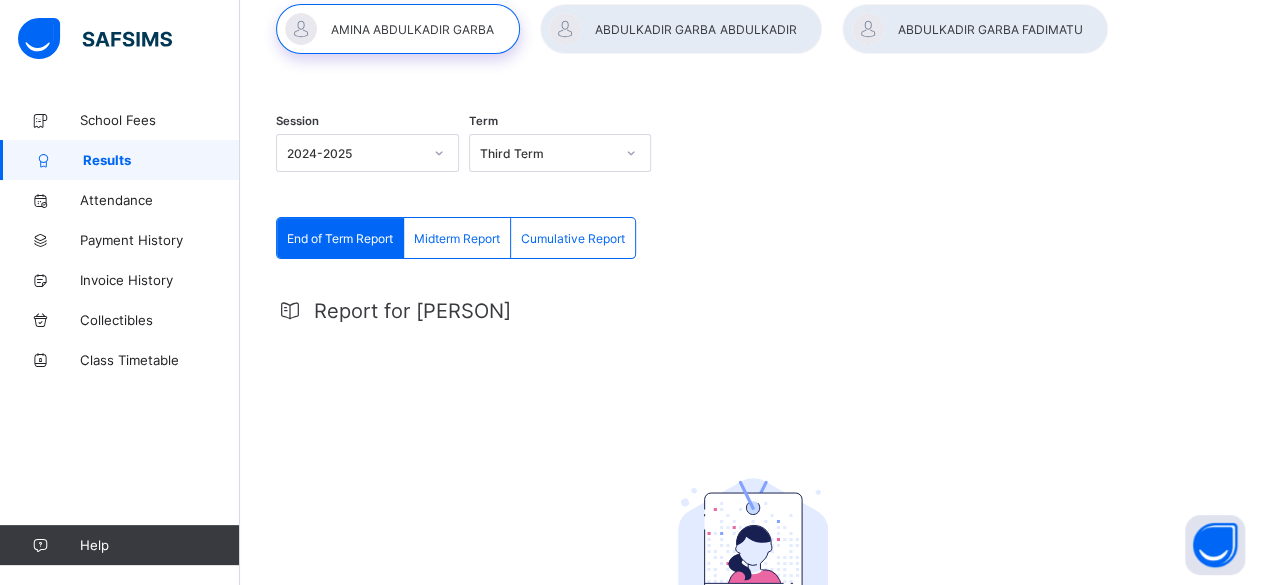 scroll, scrollTop: 0, scrollLeft: 0, axis: both 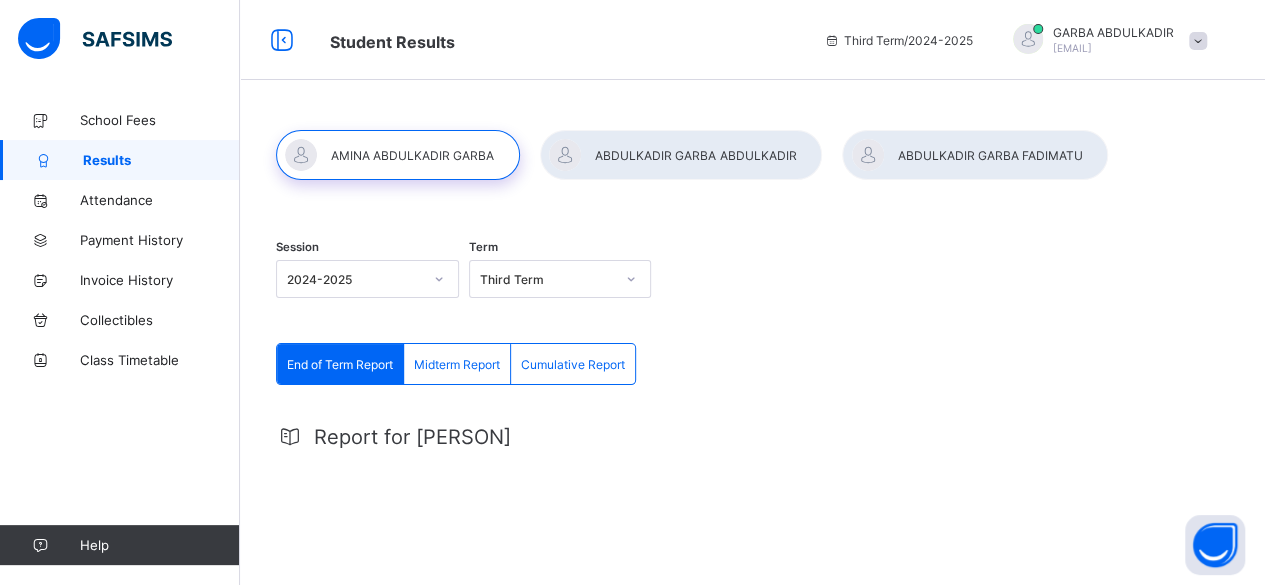 click 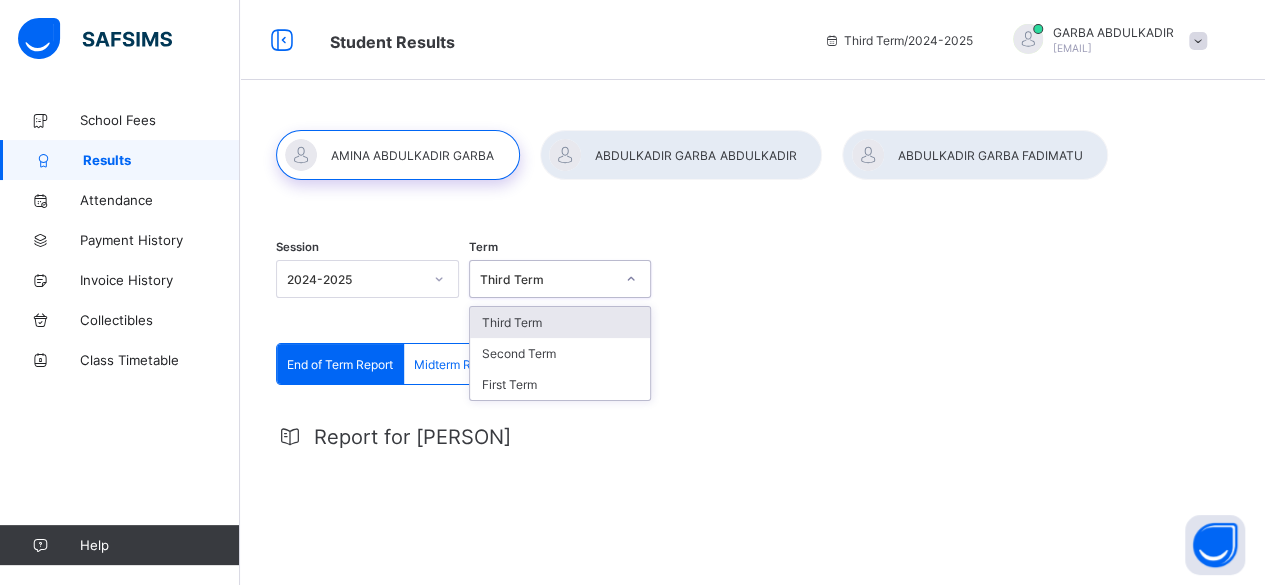 click on "Third Term" at bounding box center [560, 322] 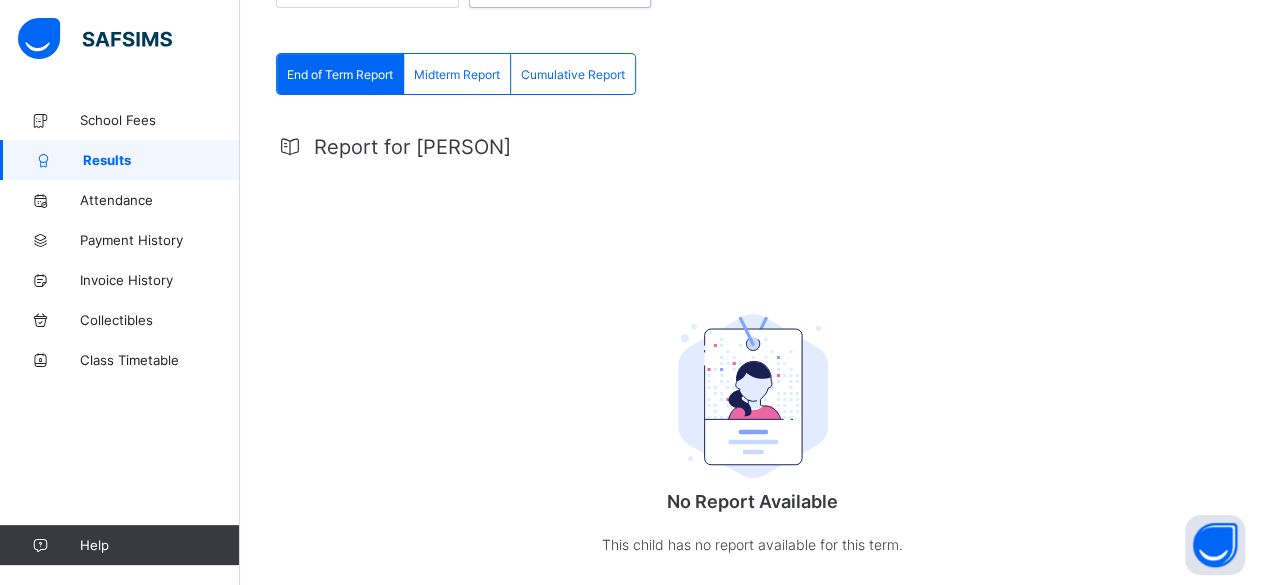 scroll, scrollTop: 375, scrollLeft: 0, axis: vertical 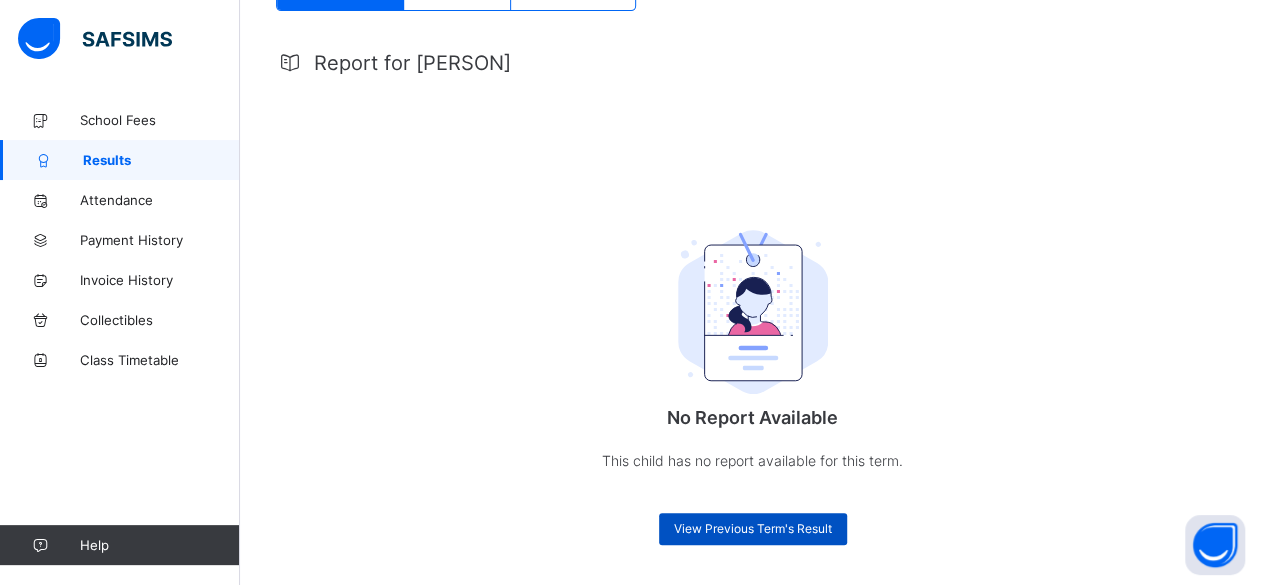 click on "View Previous Term's Result" at bounding box center (753, 529) 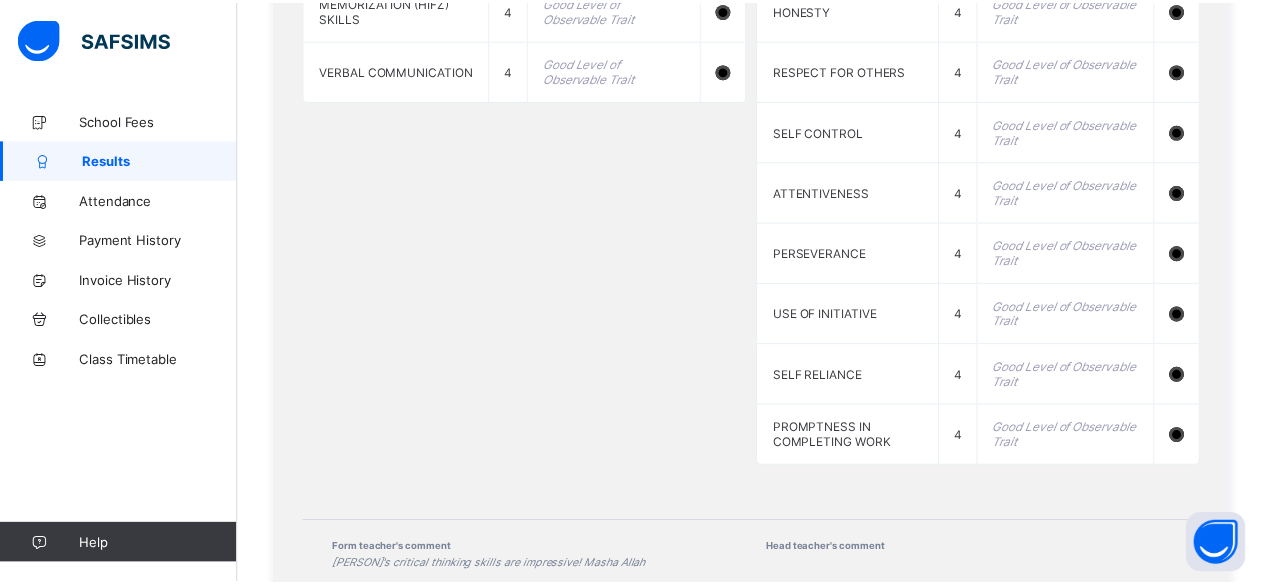 scroll, scrollTop: 2496, scrollLeft: 0, axis: vertical 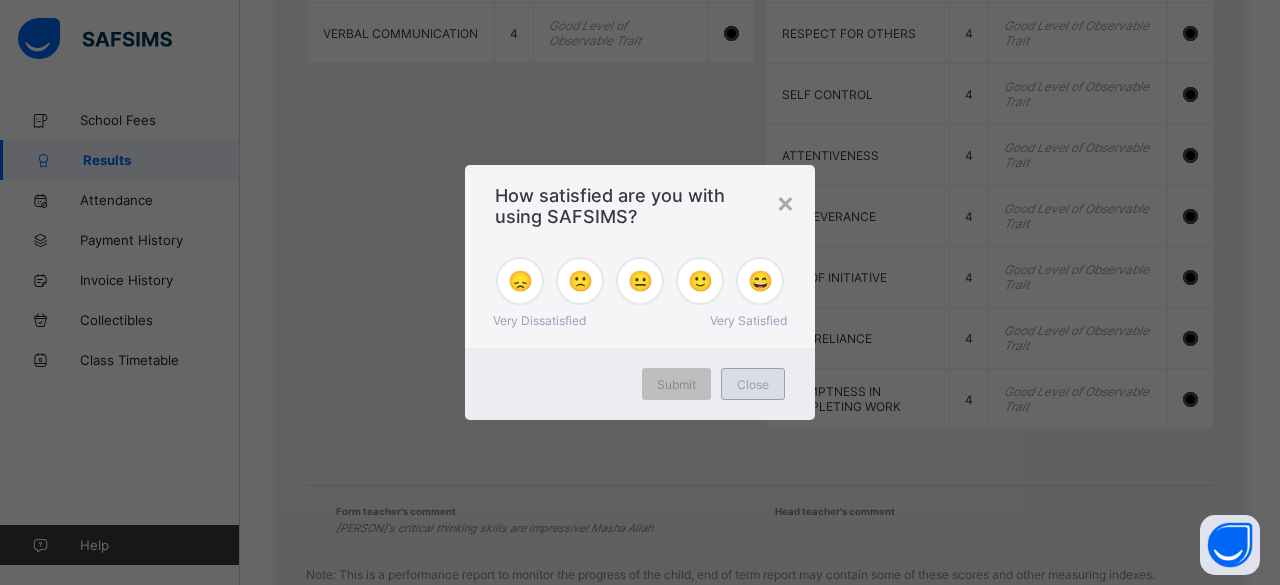 click on "Close" at bounding box center (753, 384) 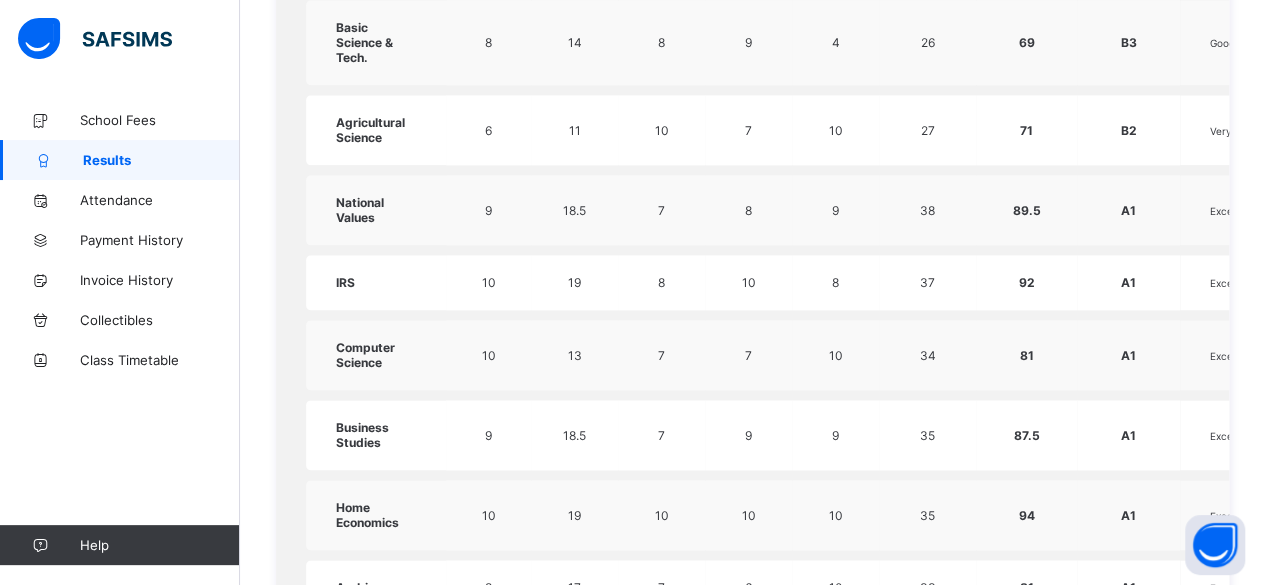 scroll, scrollTop: 796, scrollLeft: 0, axis: vertical 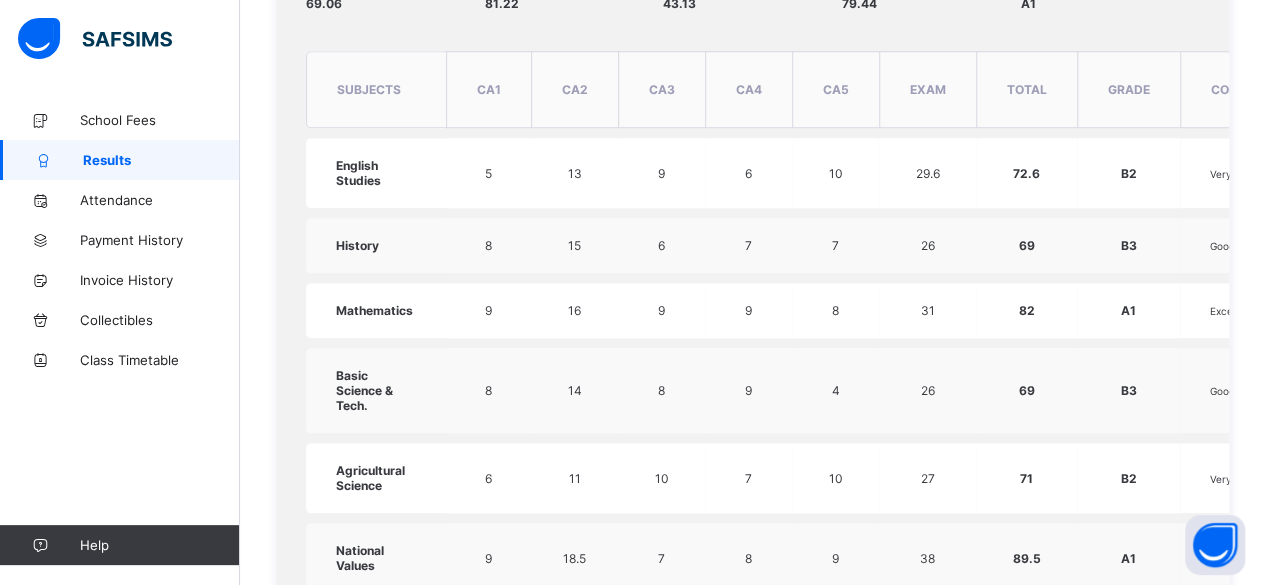 click on "Results" at bounding box center [161, 160] 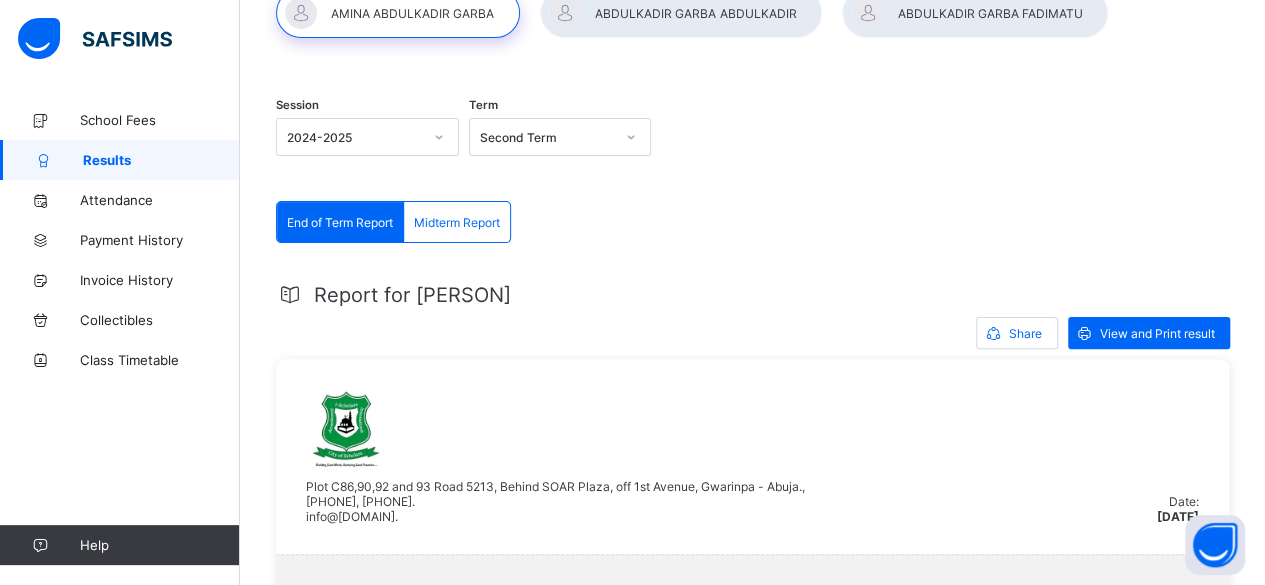 scroll, scrollTop: 96, scrollLeft: 0, axis: vertical 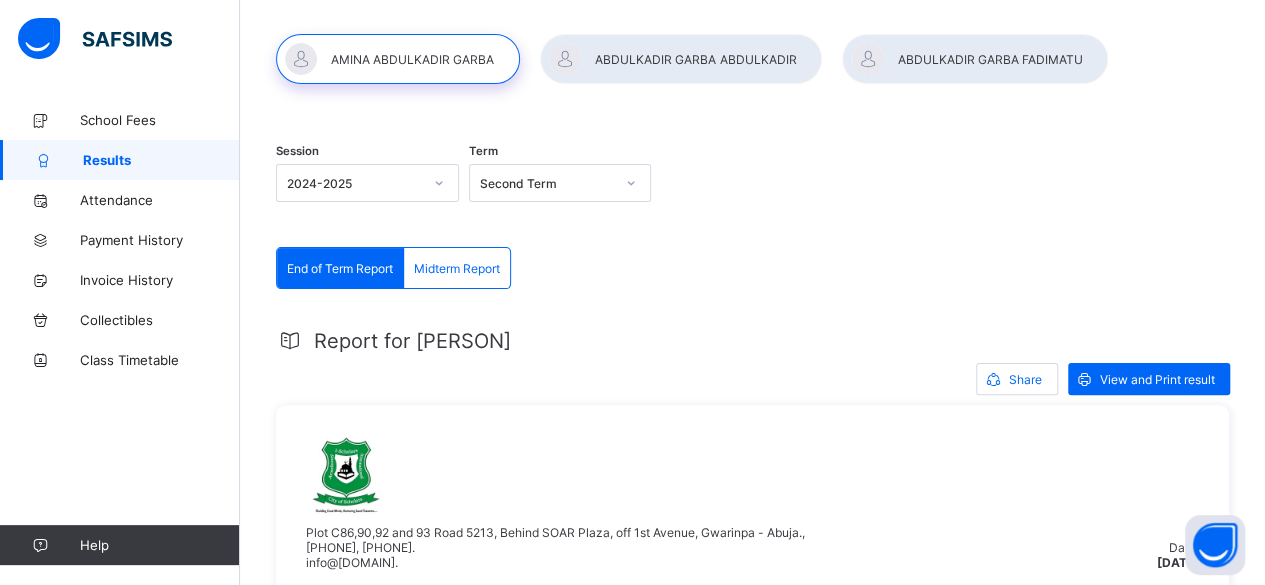 click 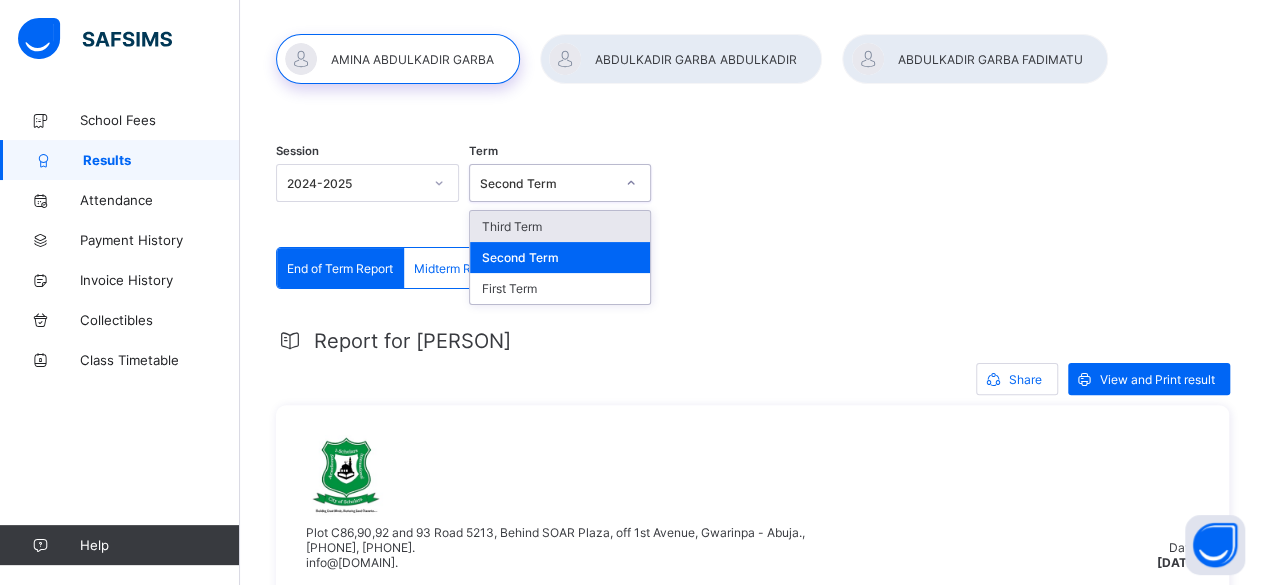 click on "Third Term" at bounding box center (560, 226) 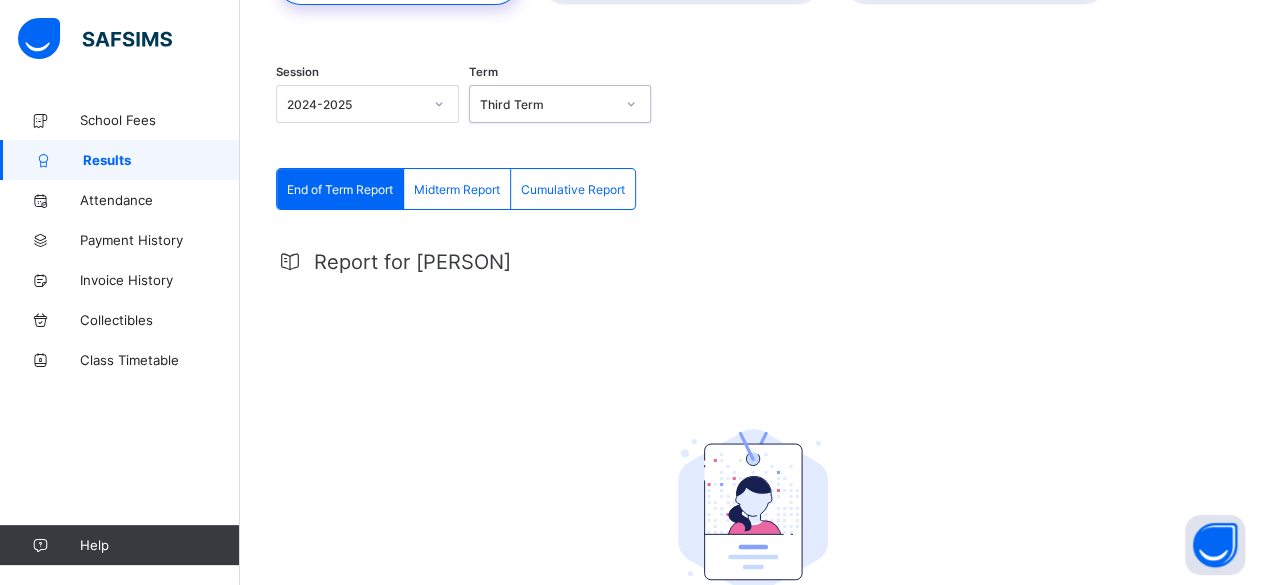 scroll, scrollTop: 0, scrollLeft: 0, axis: both 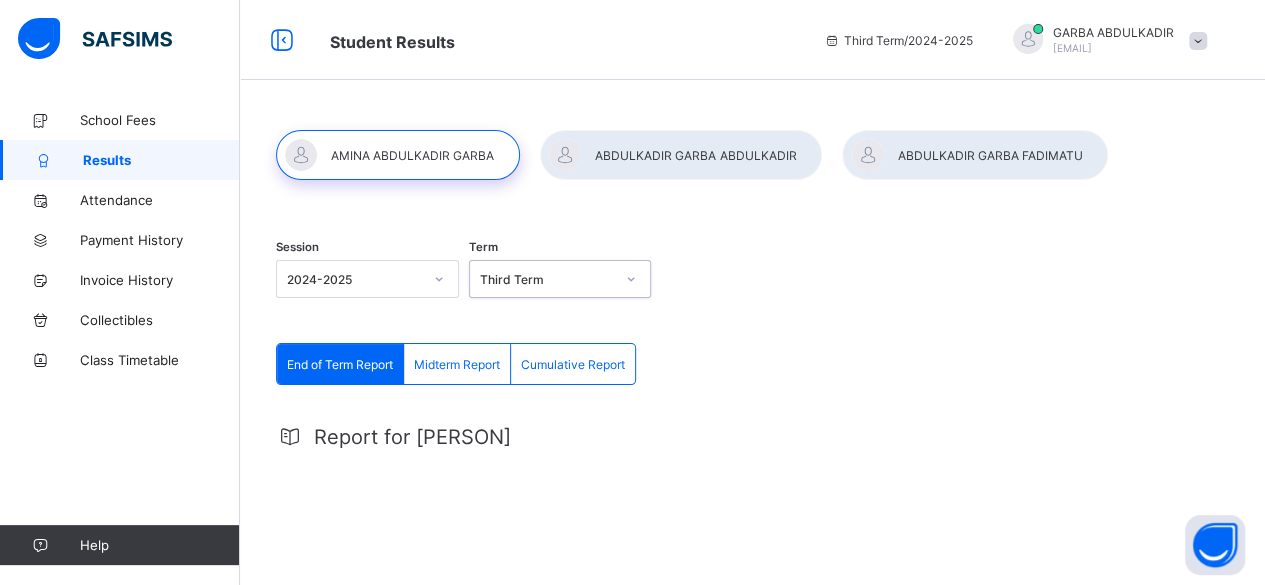 click on "Midterm Report" at bounding box center (457, 364) 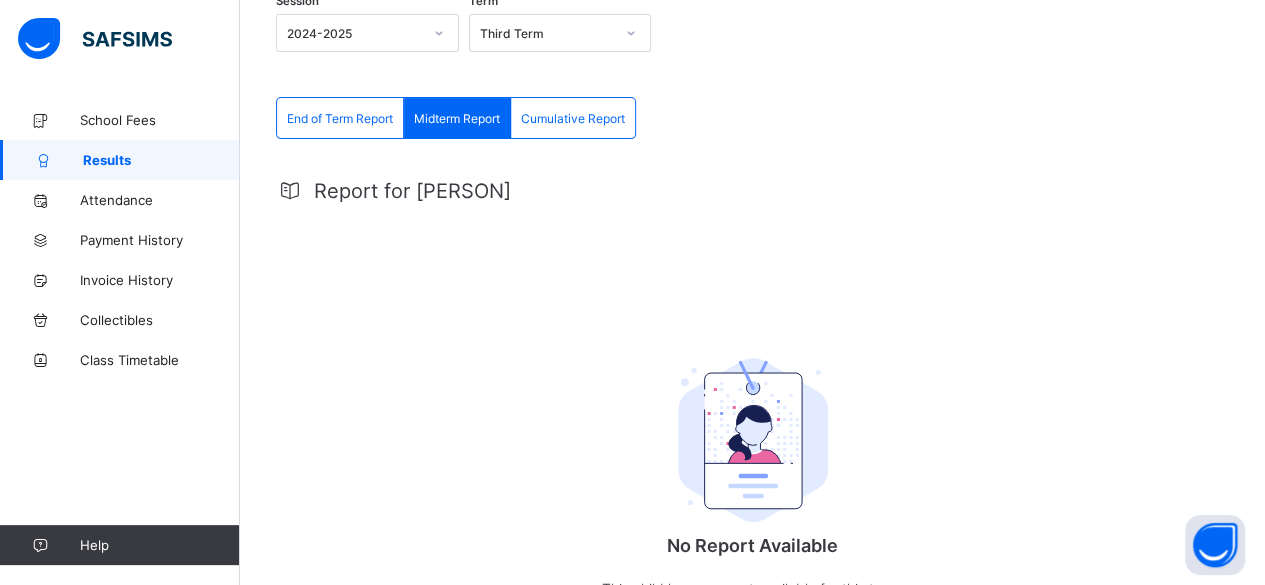 scroll, scrollTop: 75, scrollLeft: 0, axis: vertical 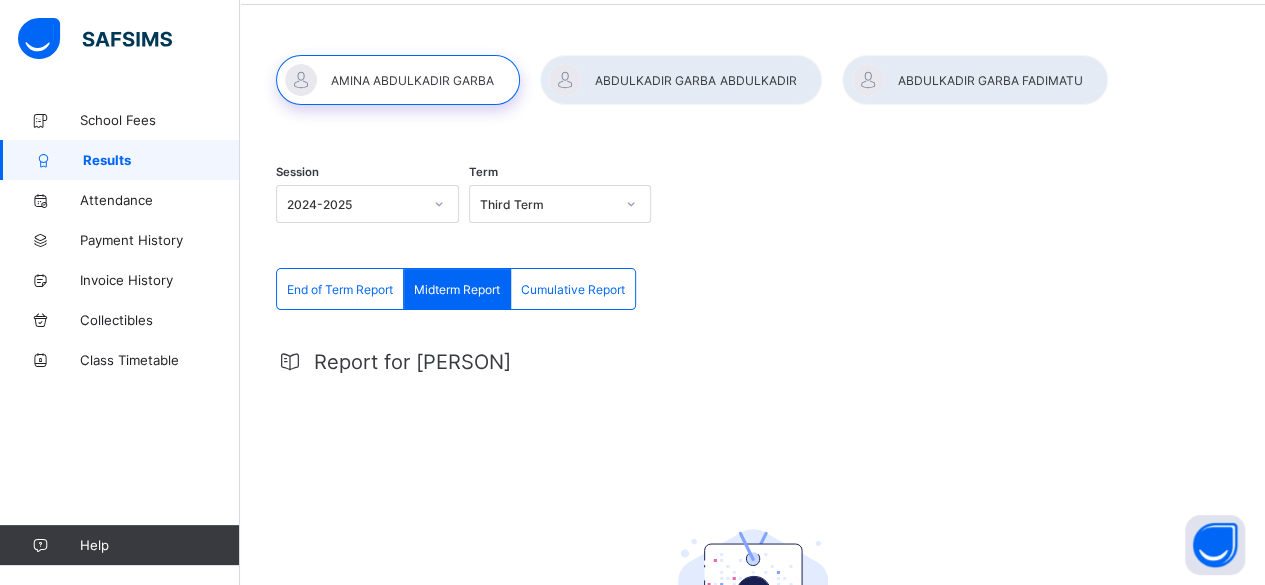 click on "Cumulative Report" at bounding box center [573, 289] 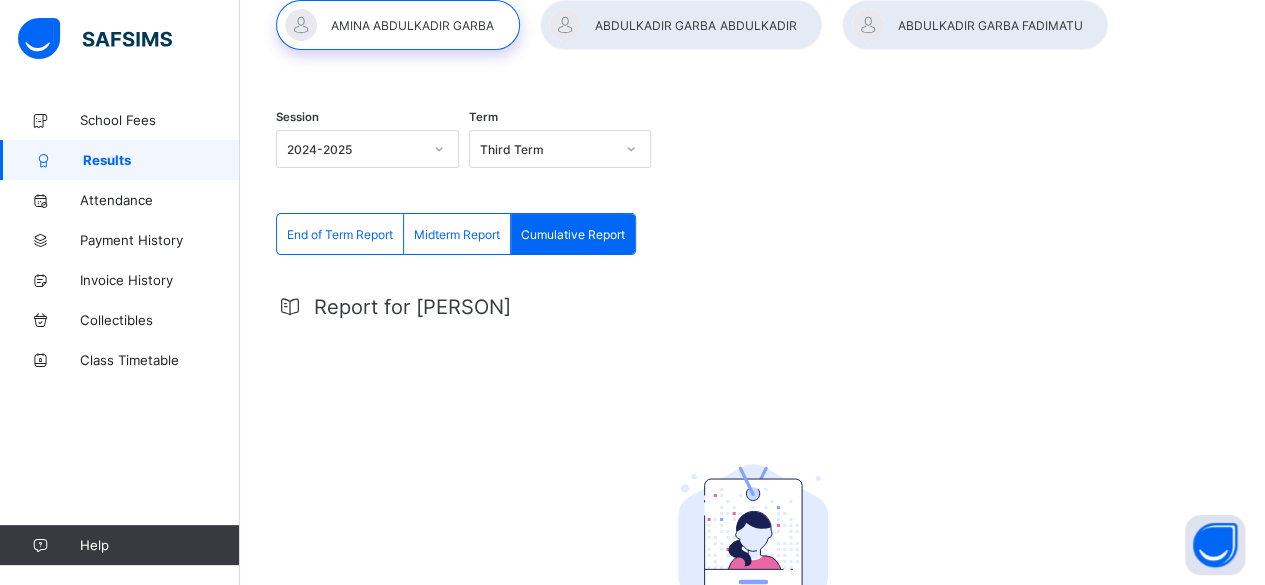 scroll, scrollTop: 0, scrollLeft: 0, axis: both 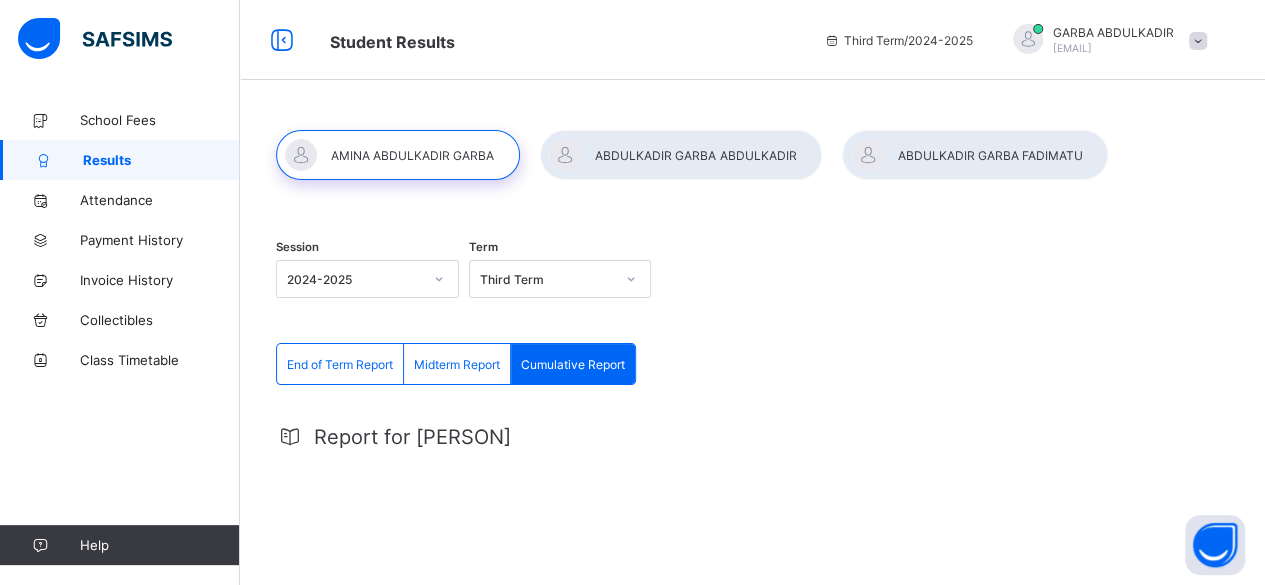 click at bounding box center [681, 155] 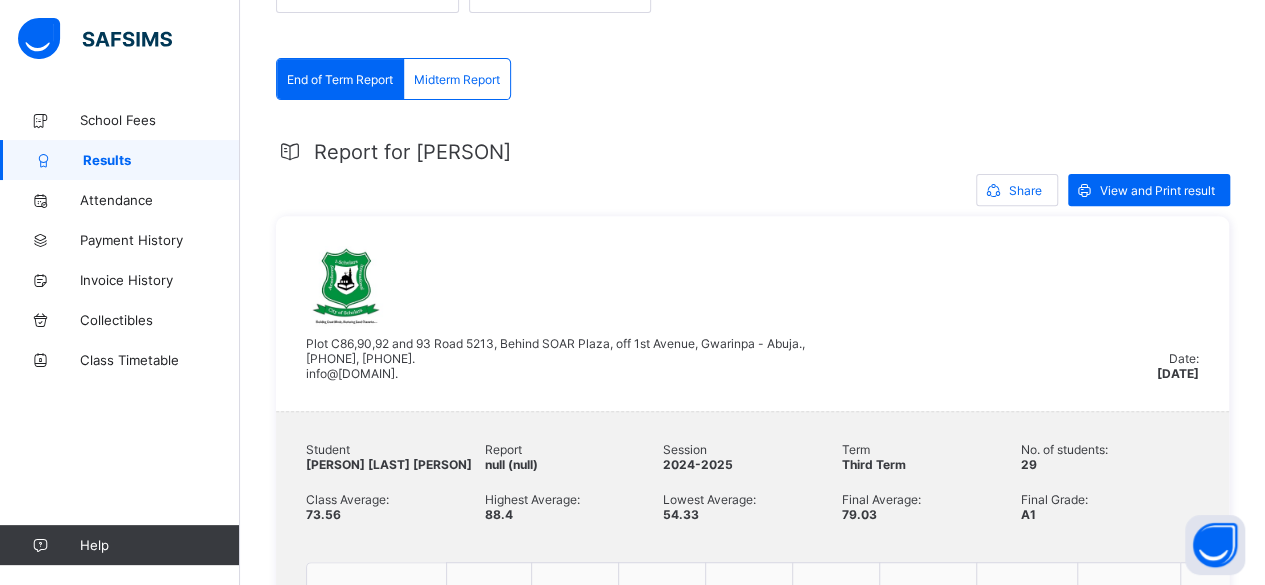 scroll, scrollTop: 200, scrollLeft: 0, axis: vertical 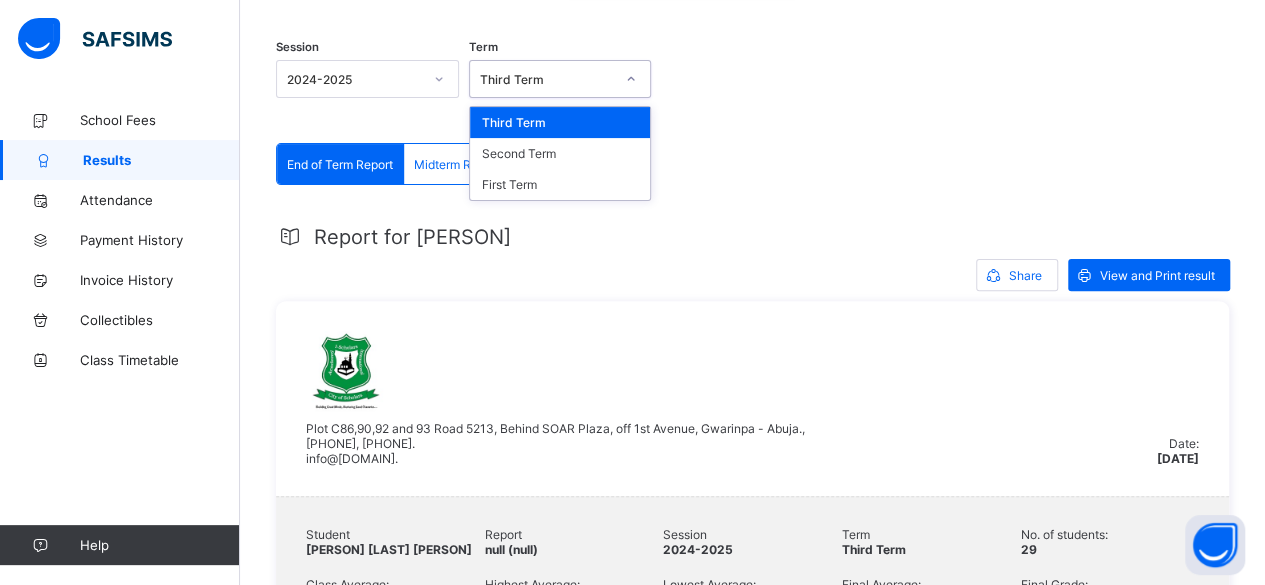 click 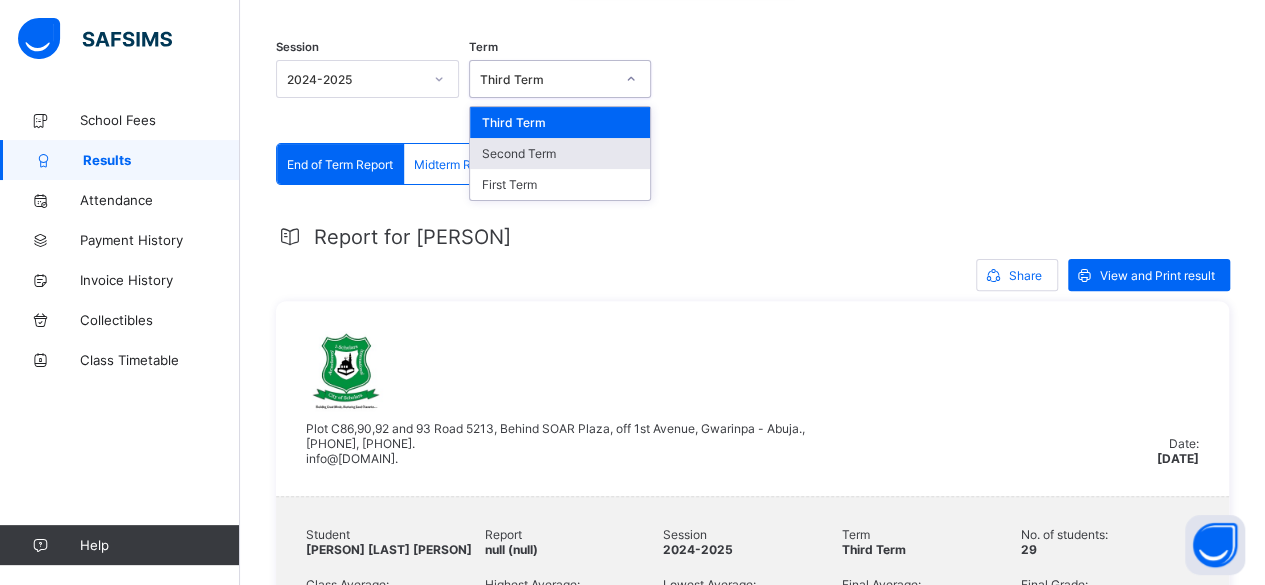 click on "Second Term" at bounding box center (560, 153) 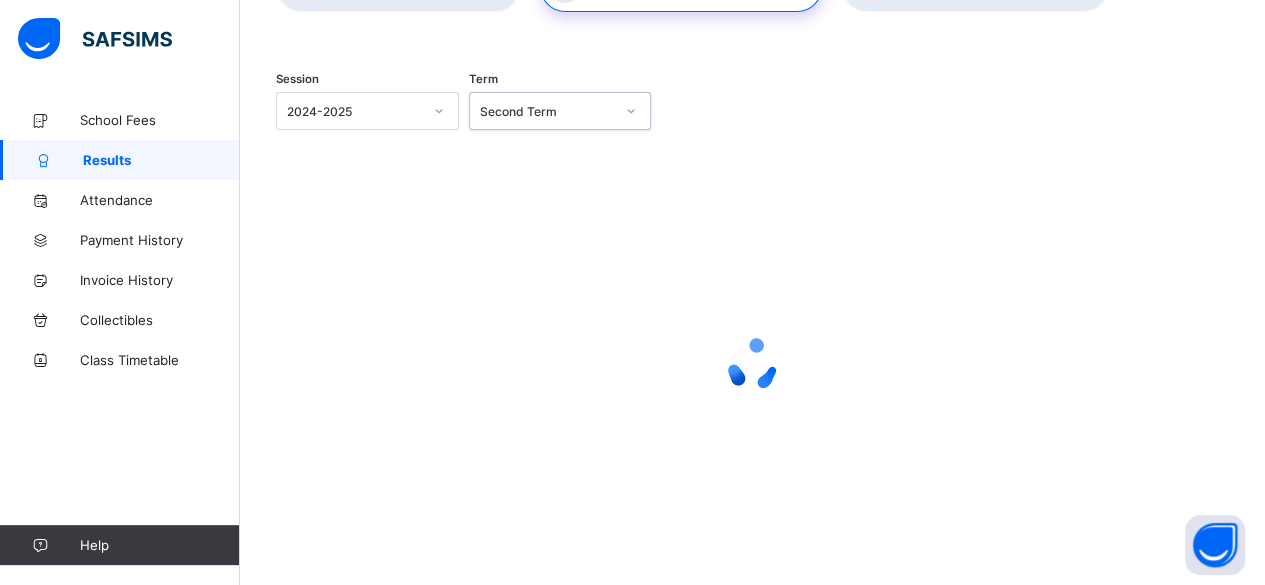 scroll, scrollTop: 200, scrollLeft: 0, axis: vertical 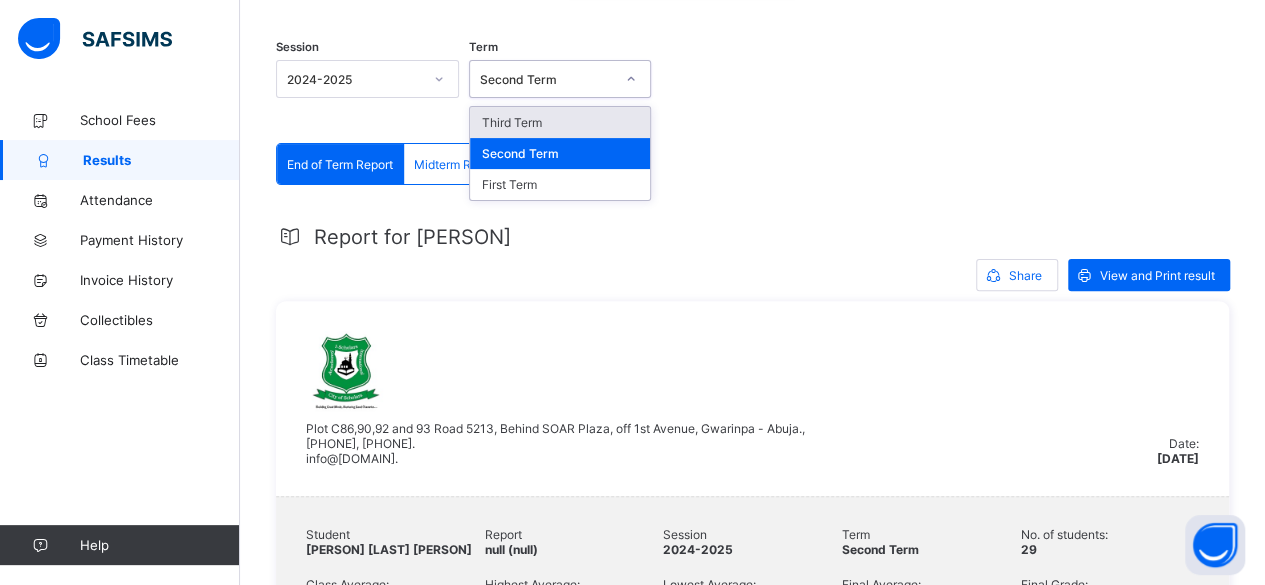click 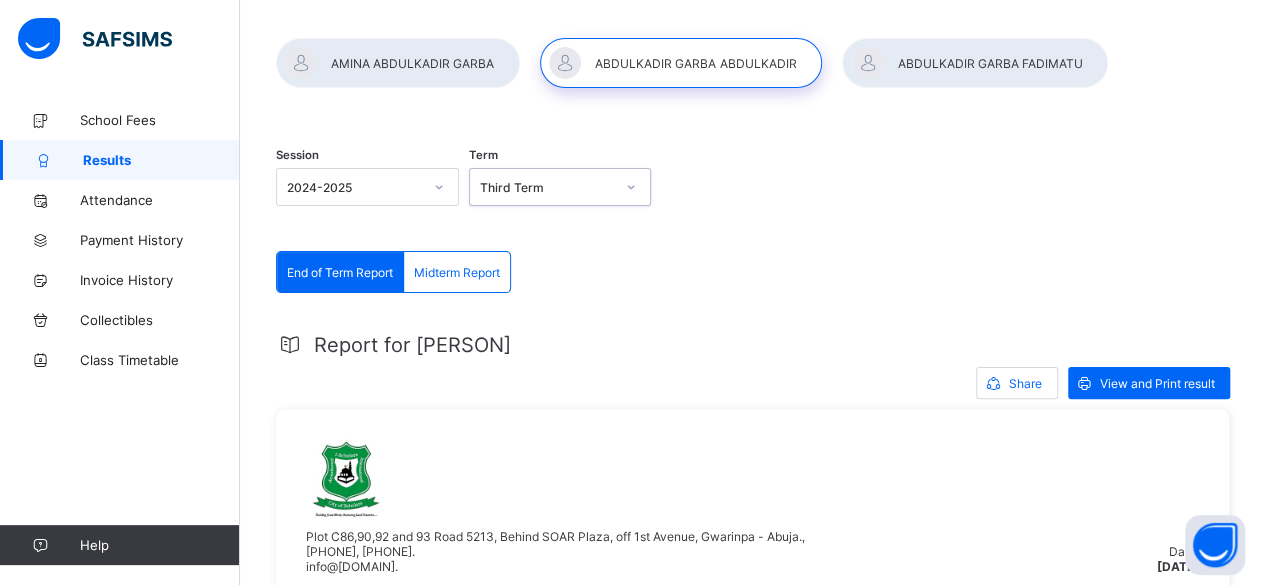 scroll, scrollTop: 123, scrollLeft: 0, axis: vertical 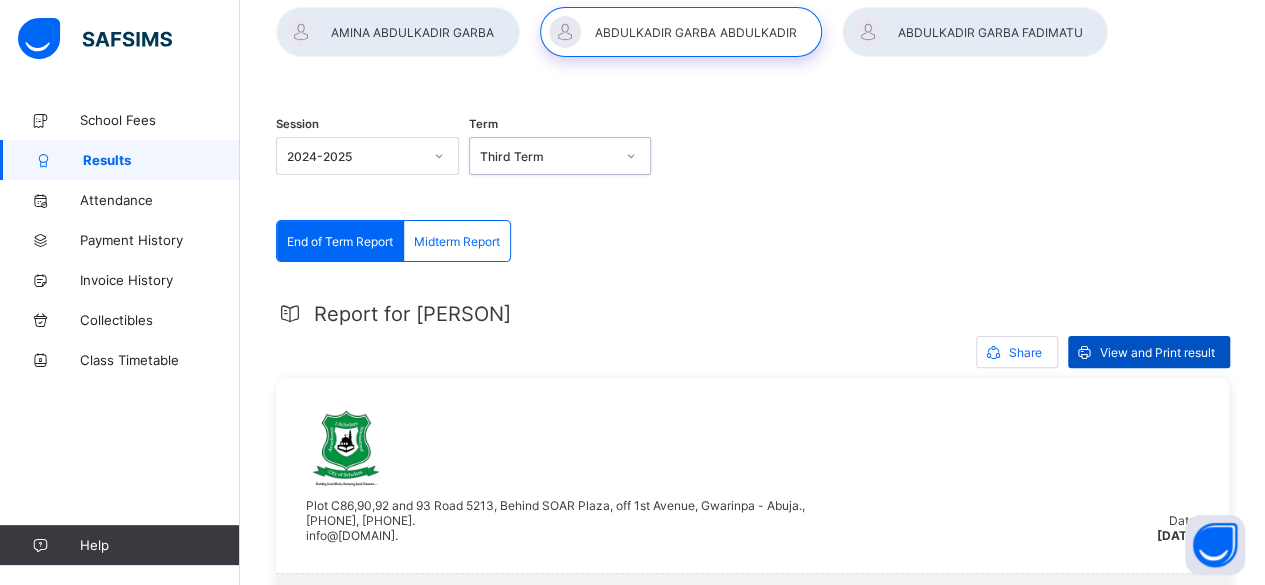 click on "View and Print result" at bounding box center (1157, 352) 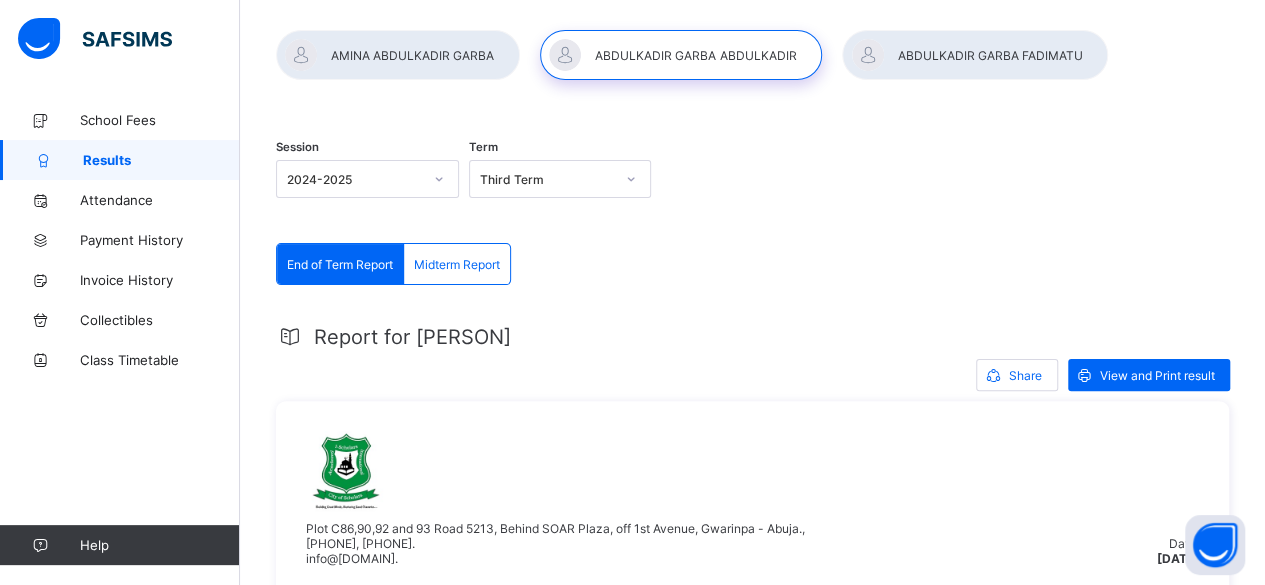 scroll, scrollTop: 0, scrollLeft: 0, axis: both 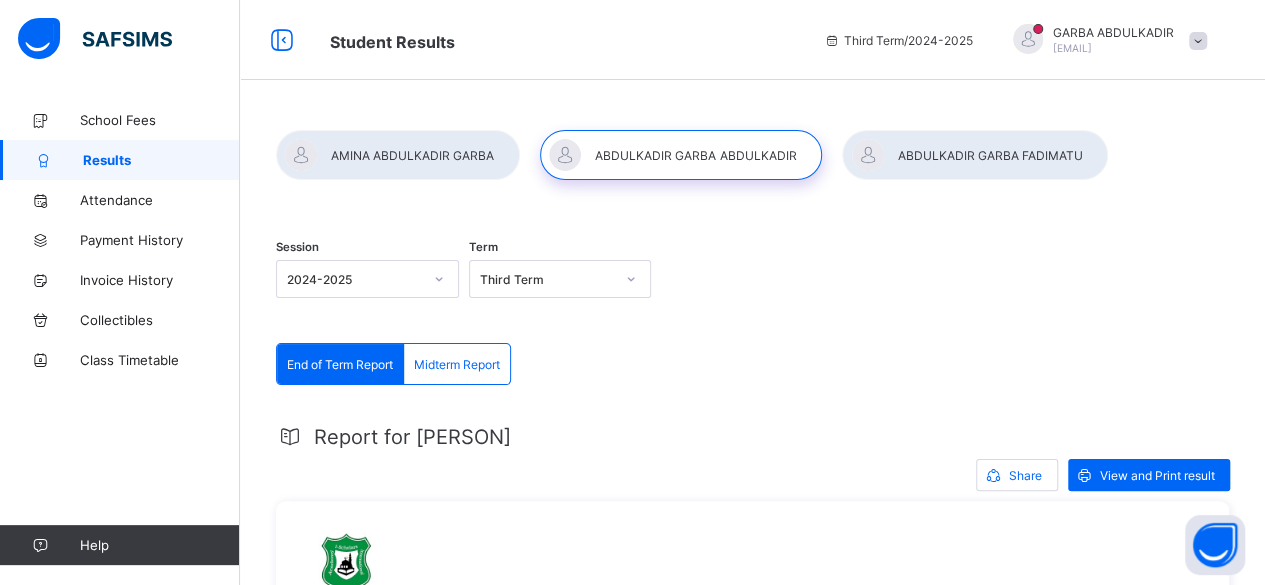 click at bounding box center (975, 155) 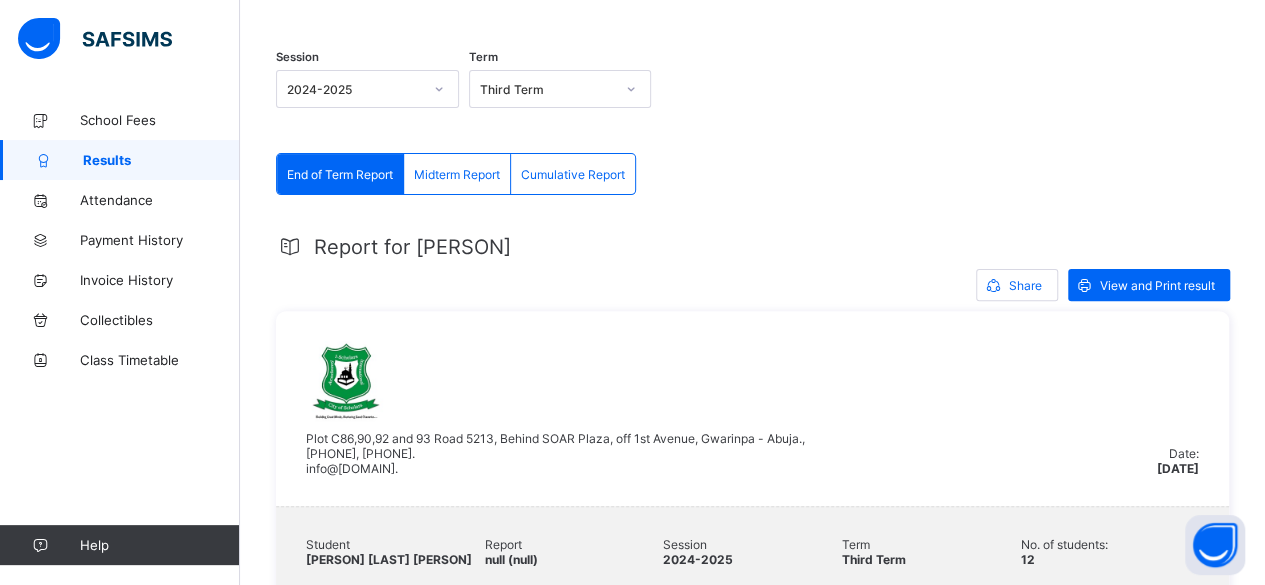 scroll, scrollTop: 200, scrollLeft: 0, axis: vertical 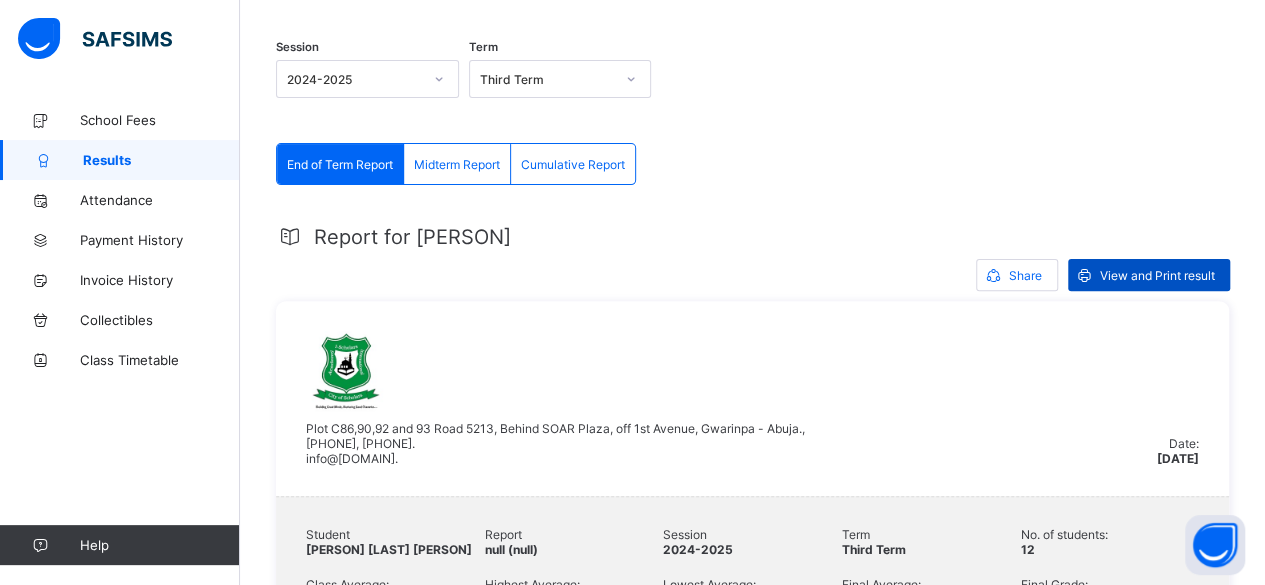 click on "View and Print result" at bounding box center (1157, 275) 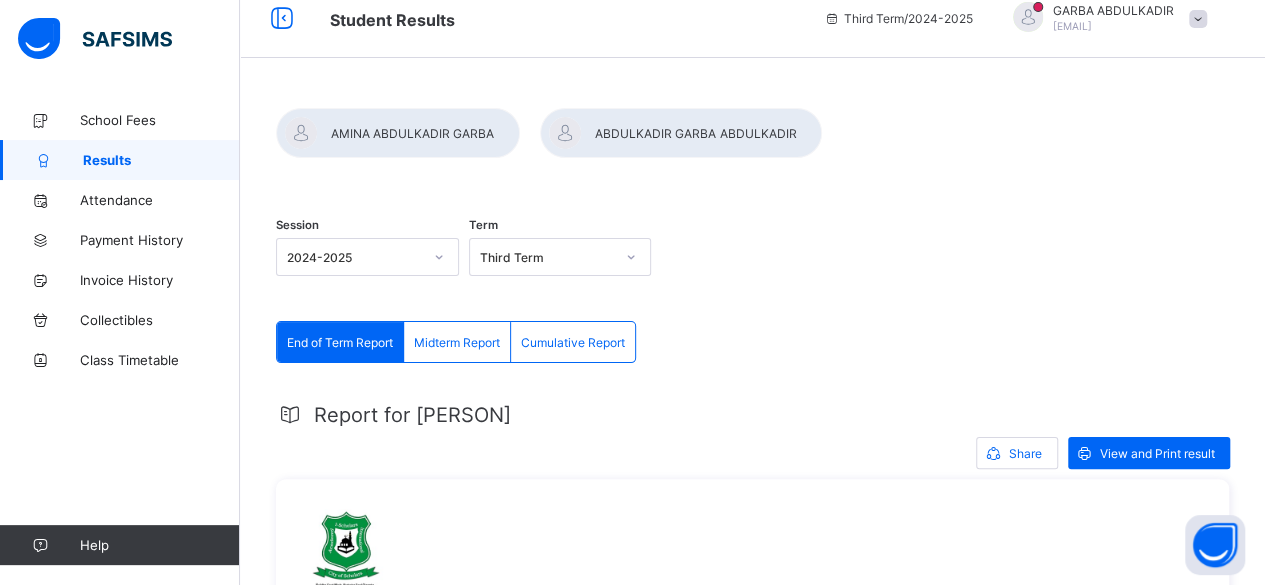 scroll, scrollTop: 0, scrollLeft: 0, axis: both 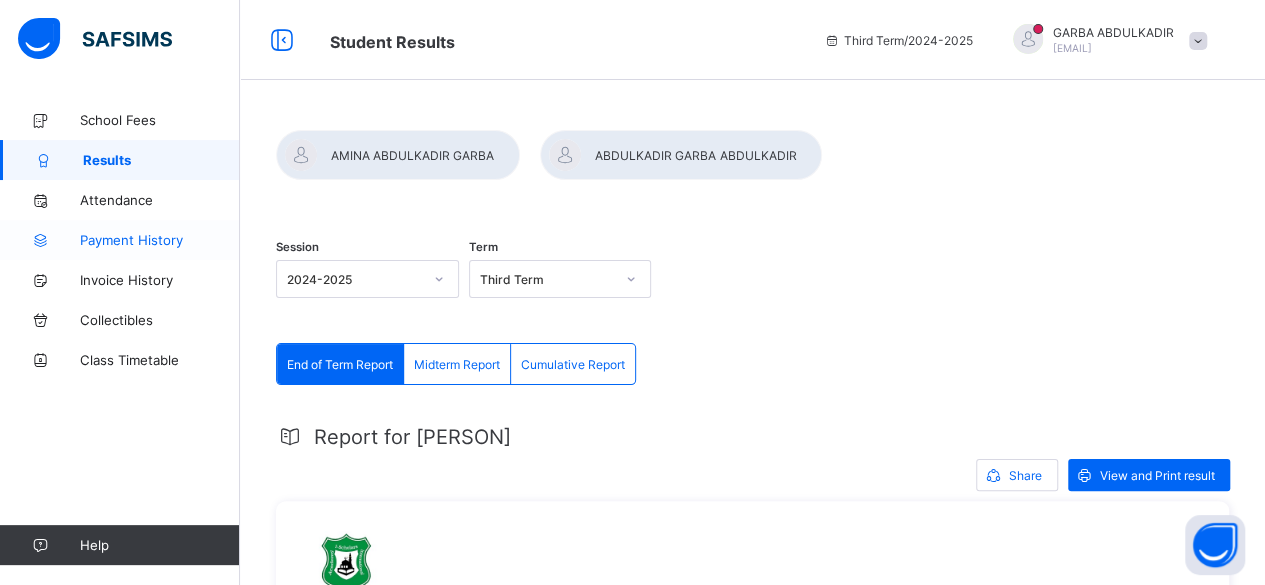click on "Payment History" at bounding box center [160, 240] 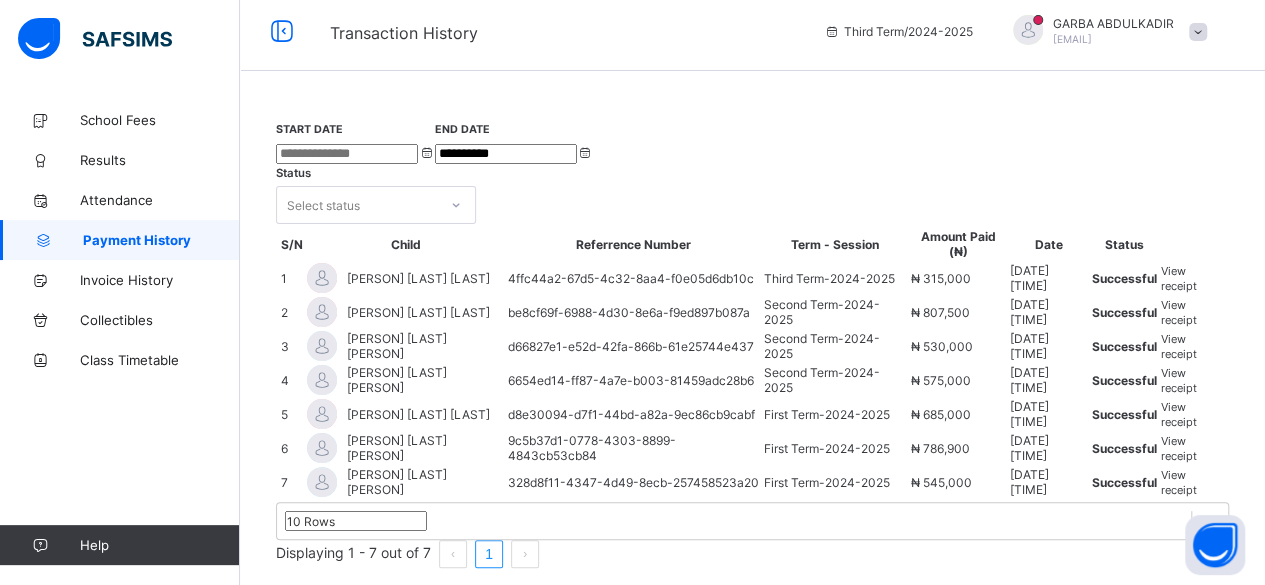 scroll, scrollTop: 0, scrollLeft: 0, axis: both 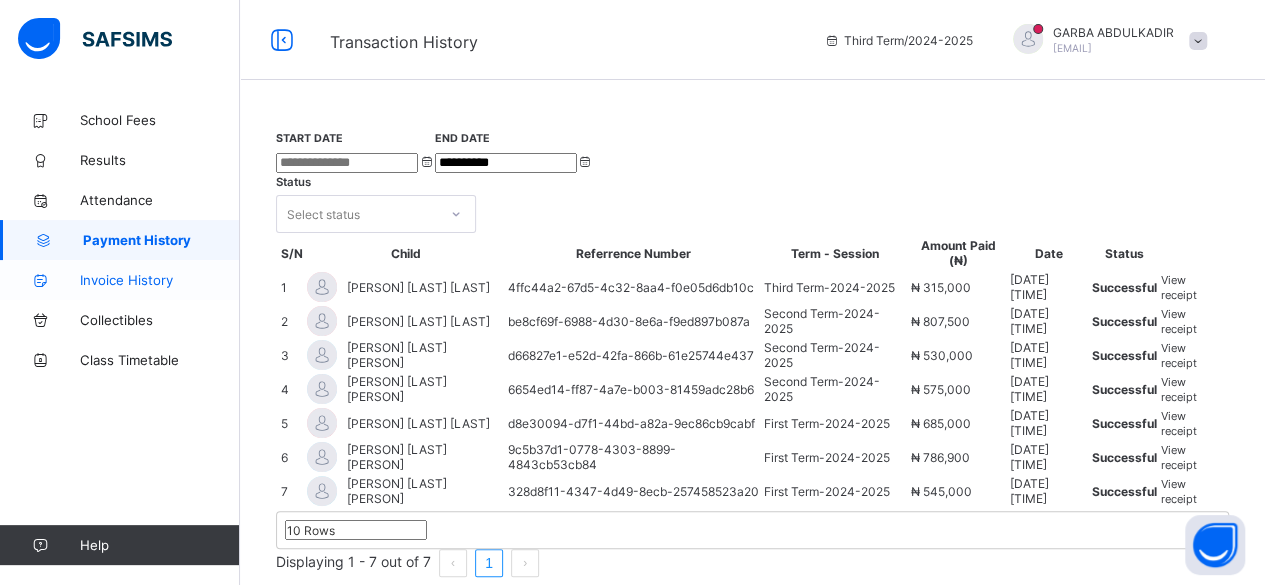 click on "Invoice History" at bounding box center (160, 280) 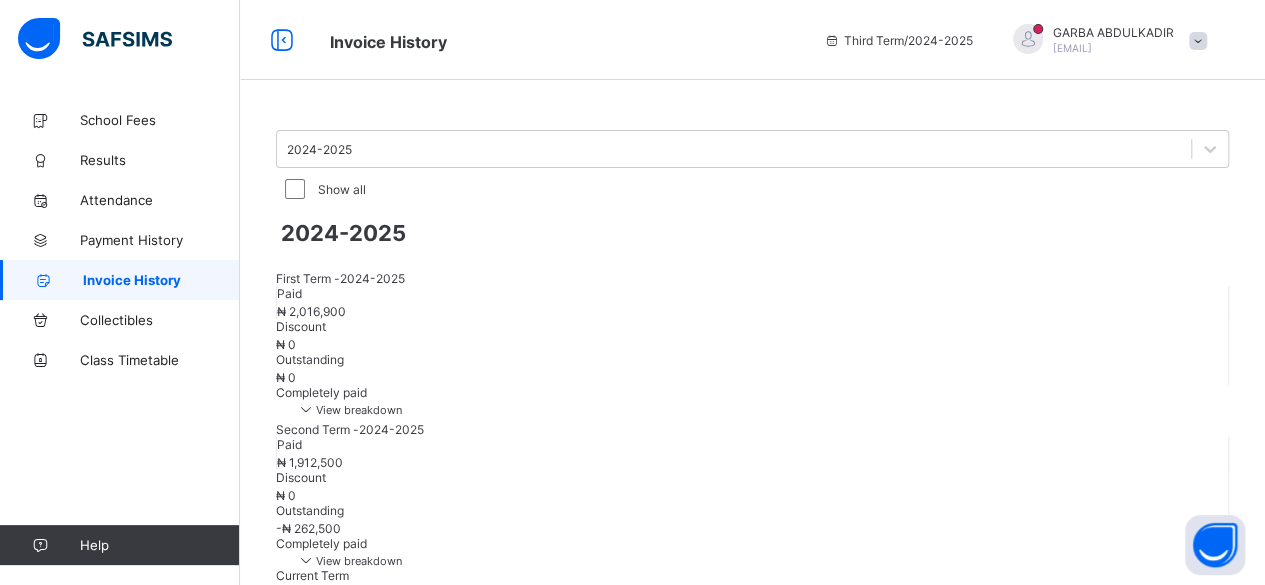 scroll, scrollTop: 0, scrollLeft: 0, axis: both 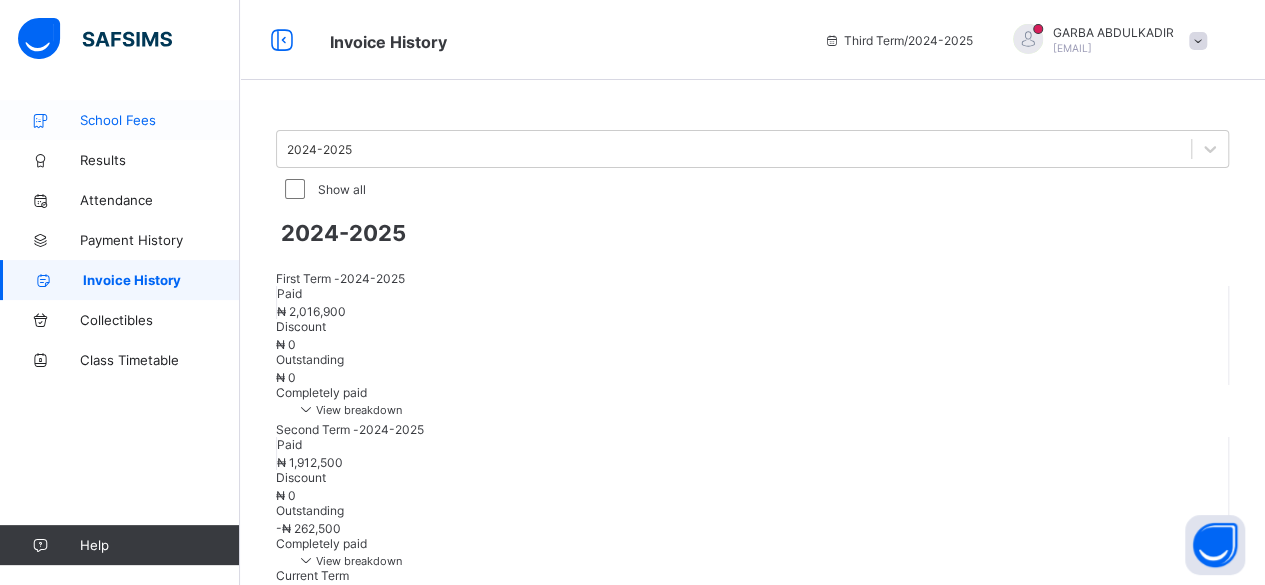 click on "School Fees" at bounding box center (160, 120) 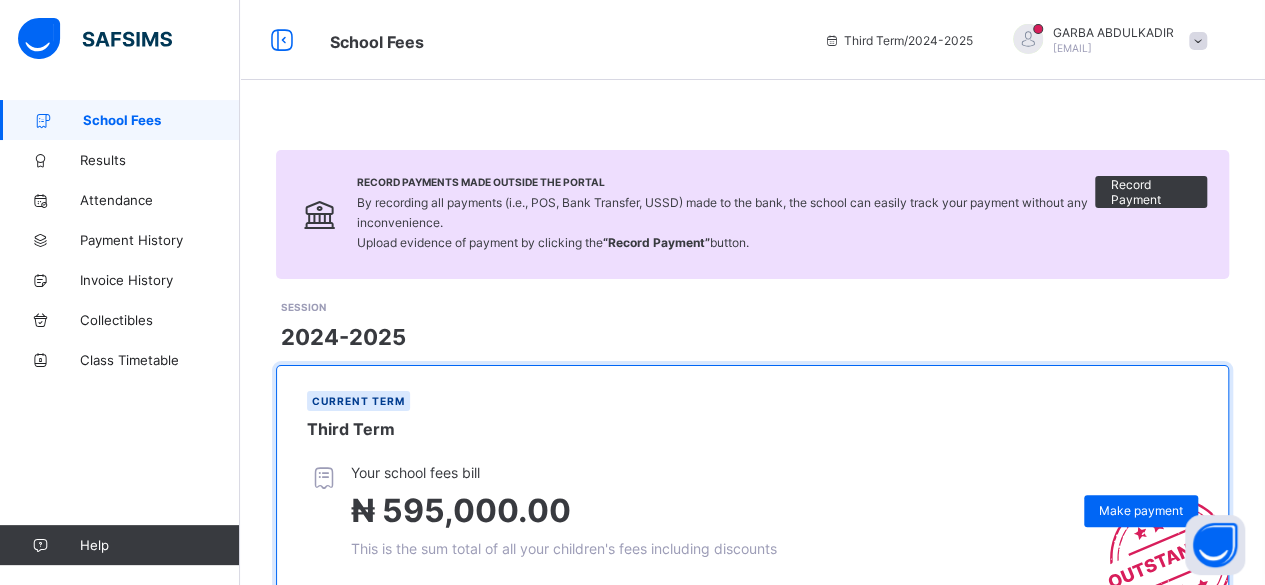 scroll, scrollTop: 0, scrollLeft: 0, axis: both 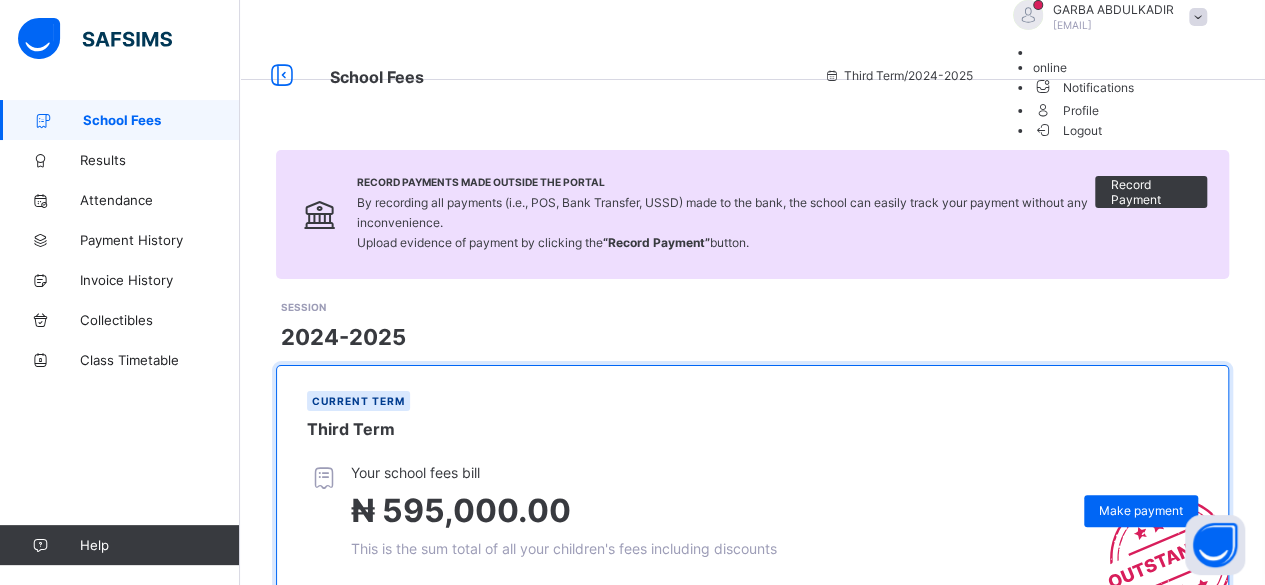 click on "Profile" at bounding box center [1125, 109] 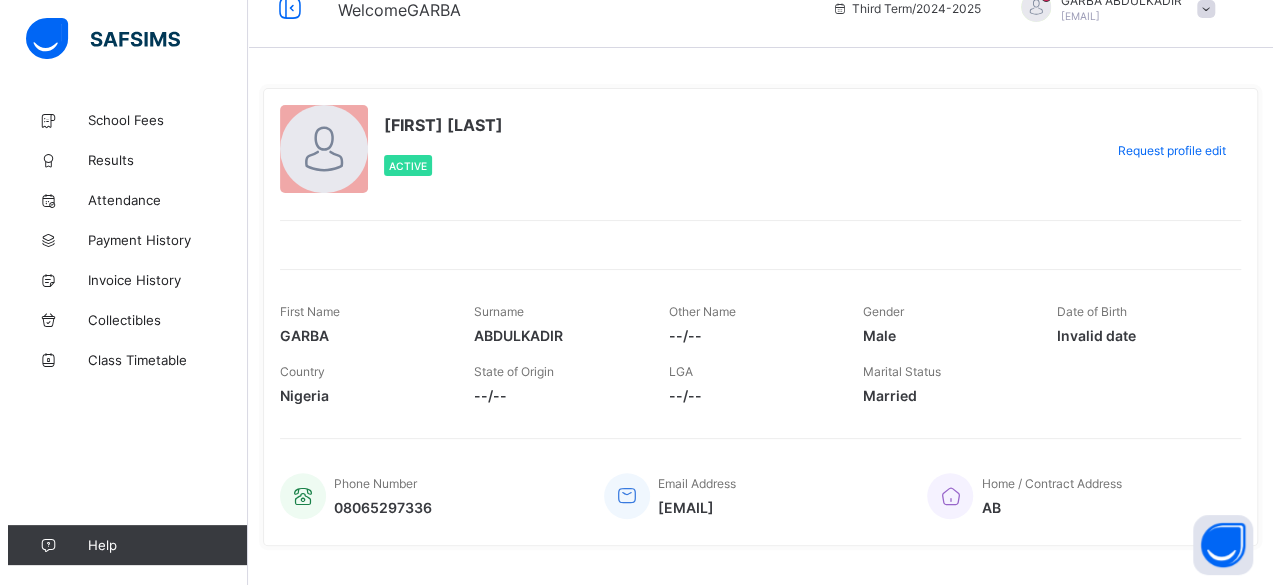 scroll, scrollTop: 0, scrollLeft: 0, axis: both 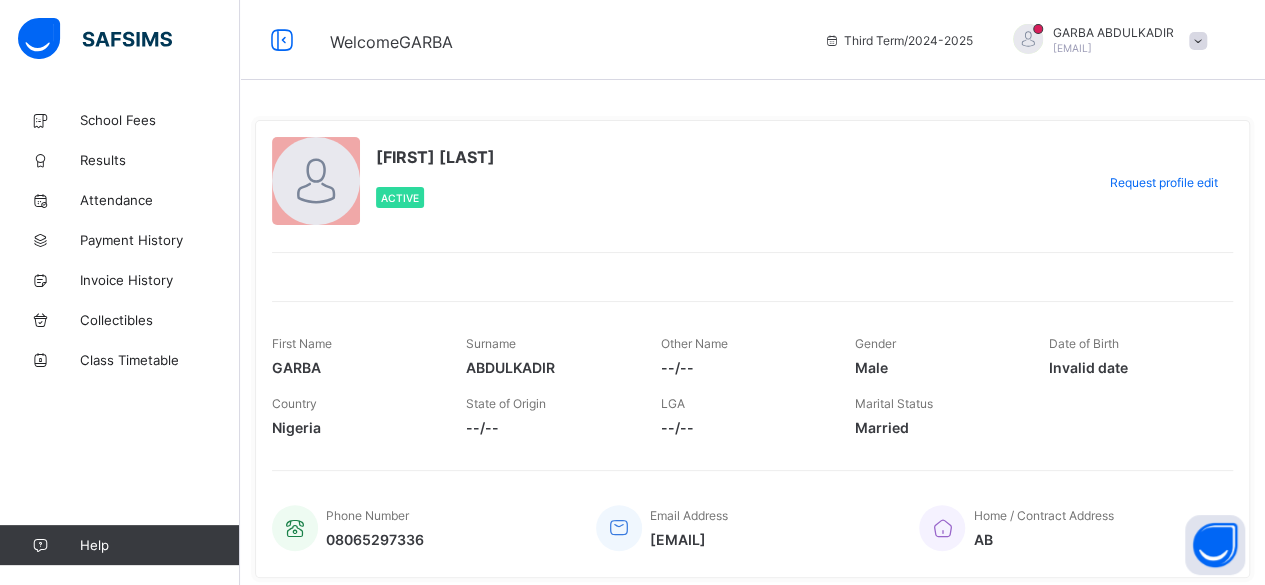 click on "GARBA   ABDULKADIR garbaabdulkadir@gmail.com" at bounding box center [1113, 40] 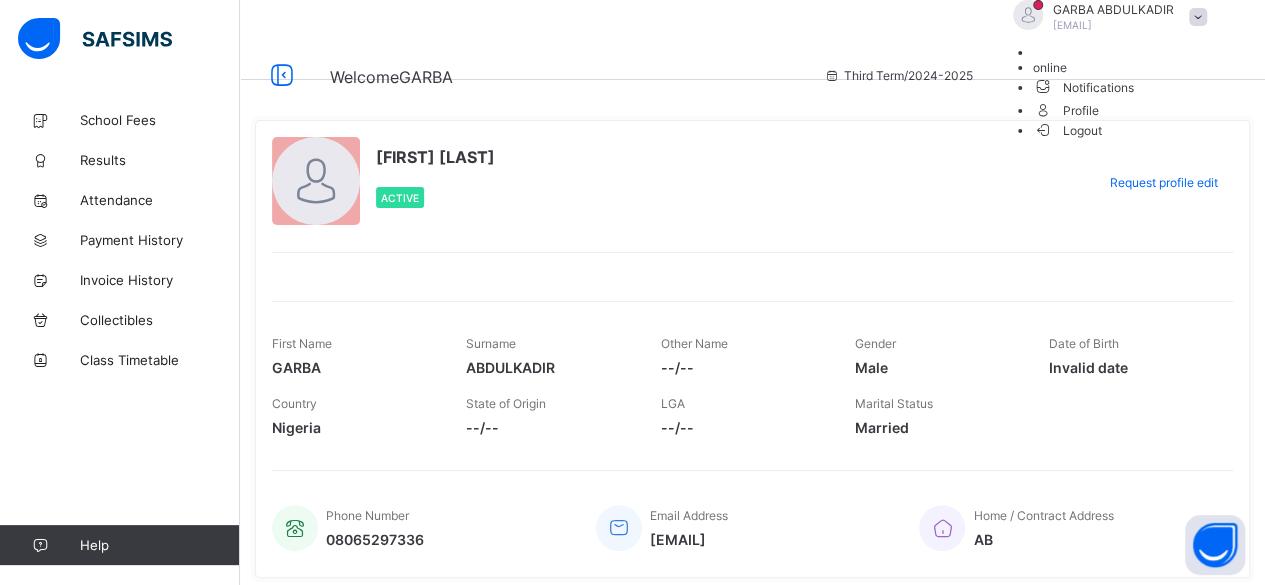 click on "Logout" at bounding box center (1067, 130) 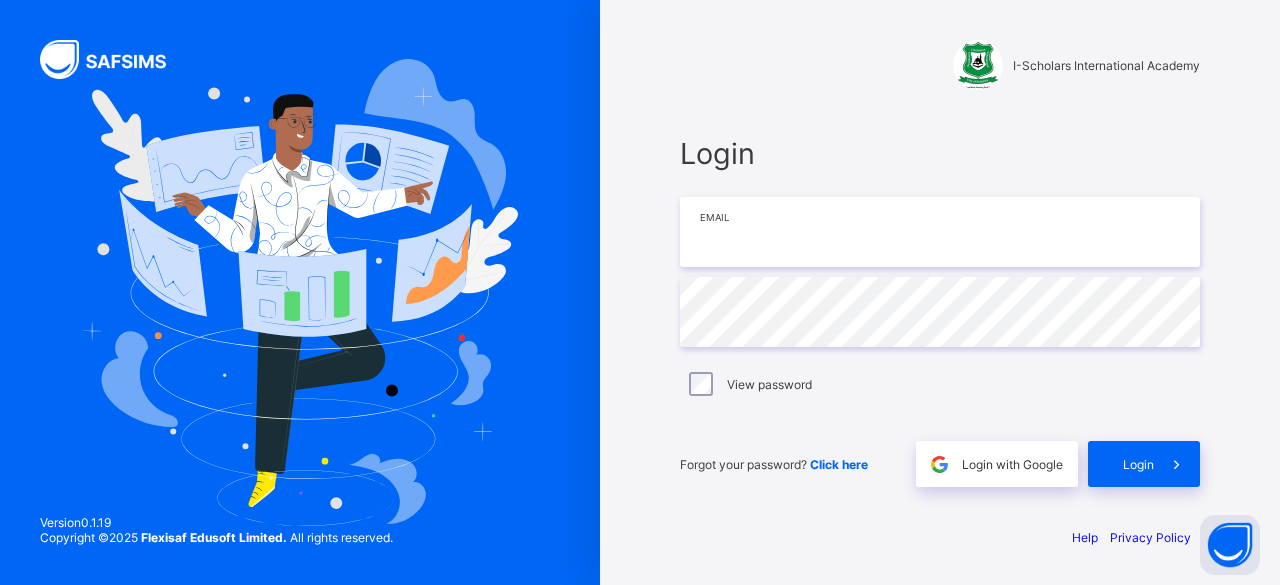 type on "**********" 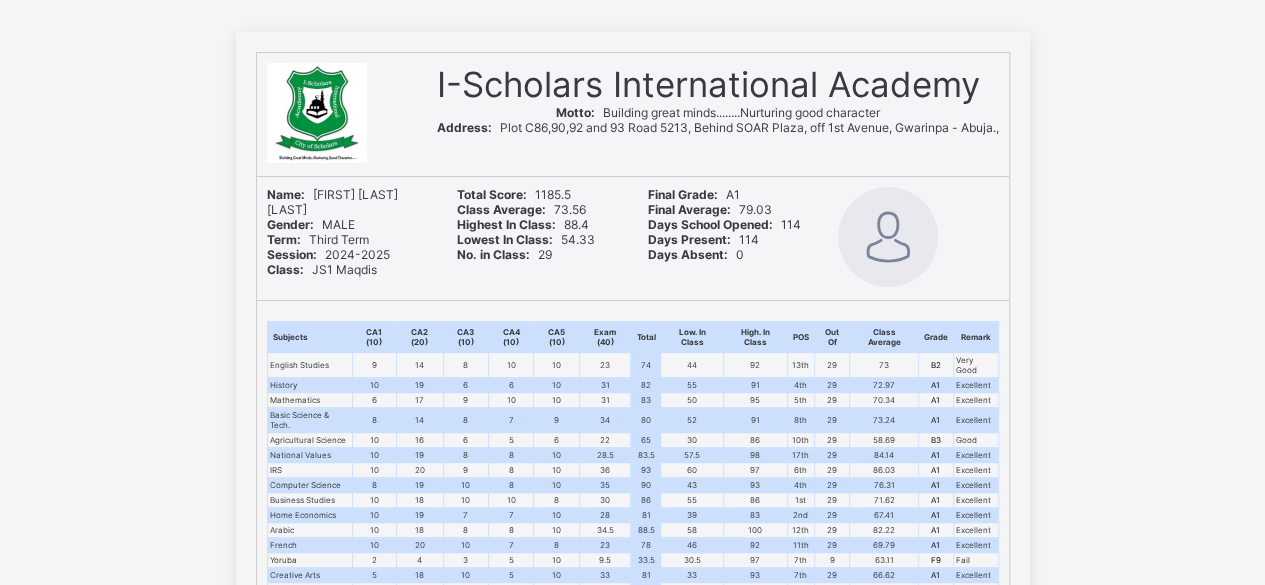 scroll, scrollTop: 0, scrollLeft: 0, axis: both 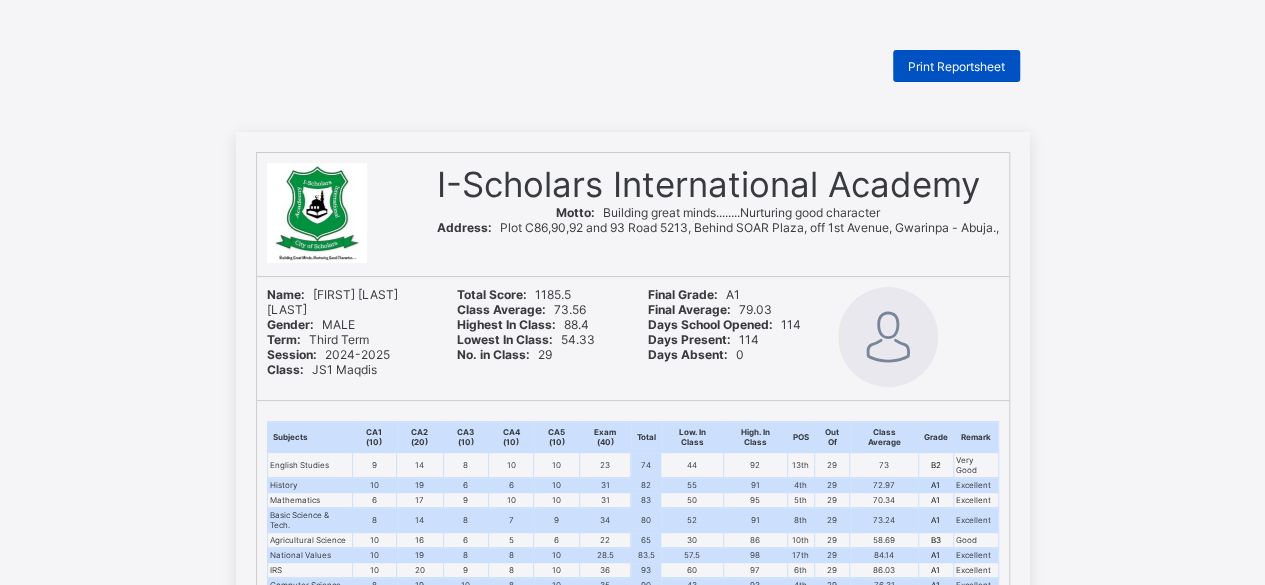 click on "Print Reportsheet" at bounding box center (956, 66) 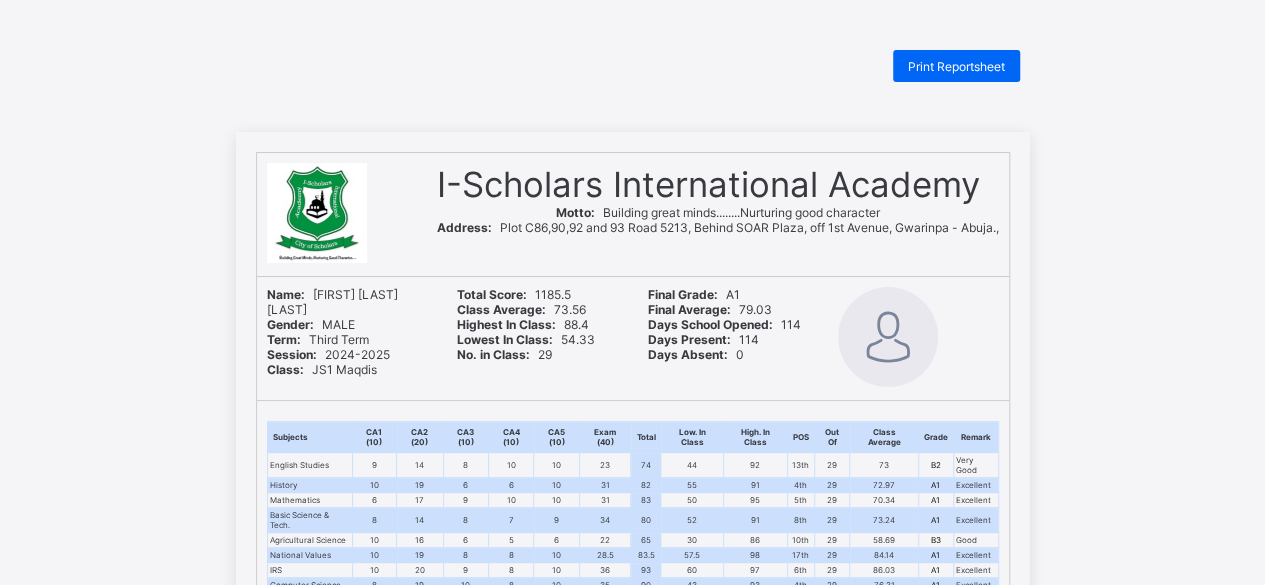 scroll, scrollTop: 0, scrollLeft: 0, axis: both 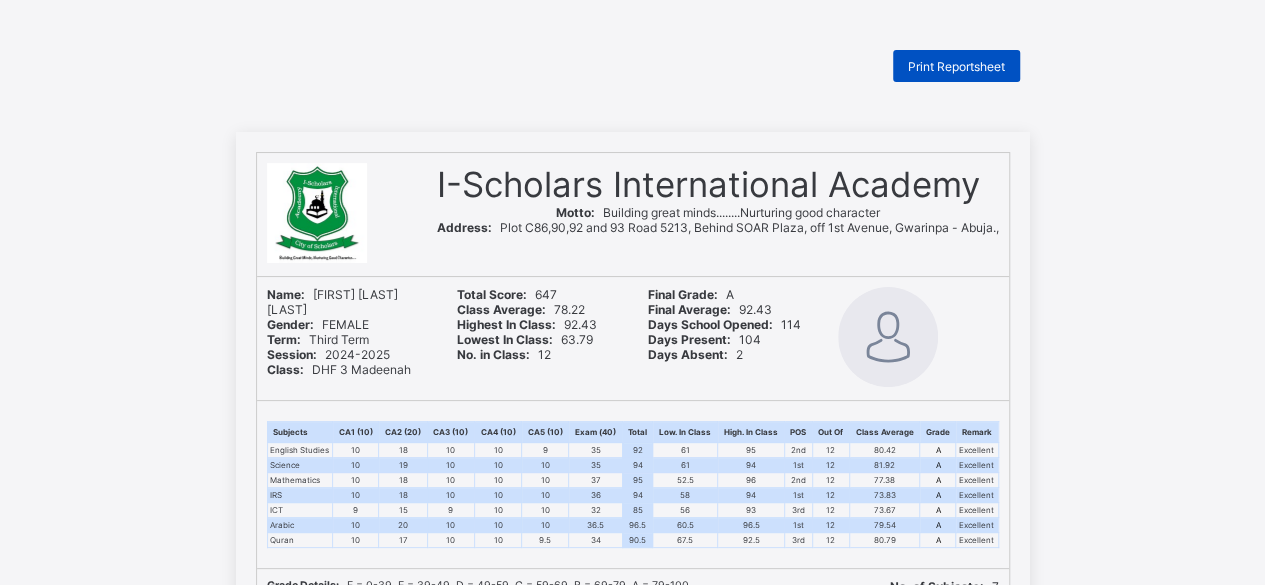 click on "Print Reportsheet" at bounding box center [956, 66] 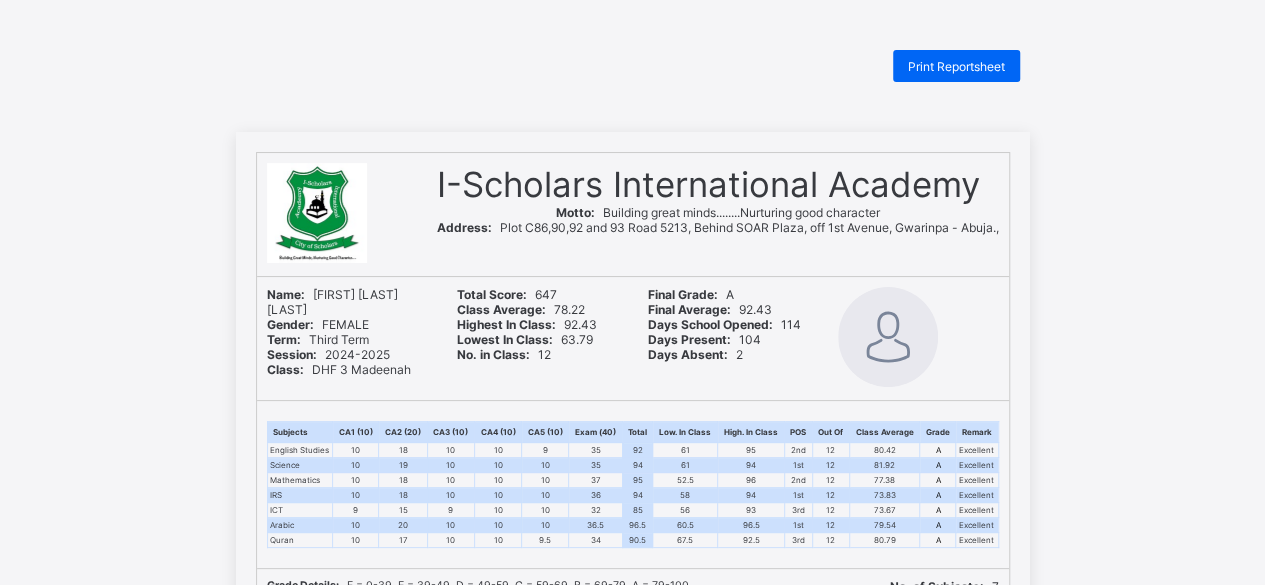 scroll, scrollTop: 0, scrollLeft: 0, axis: both 